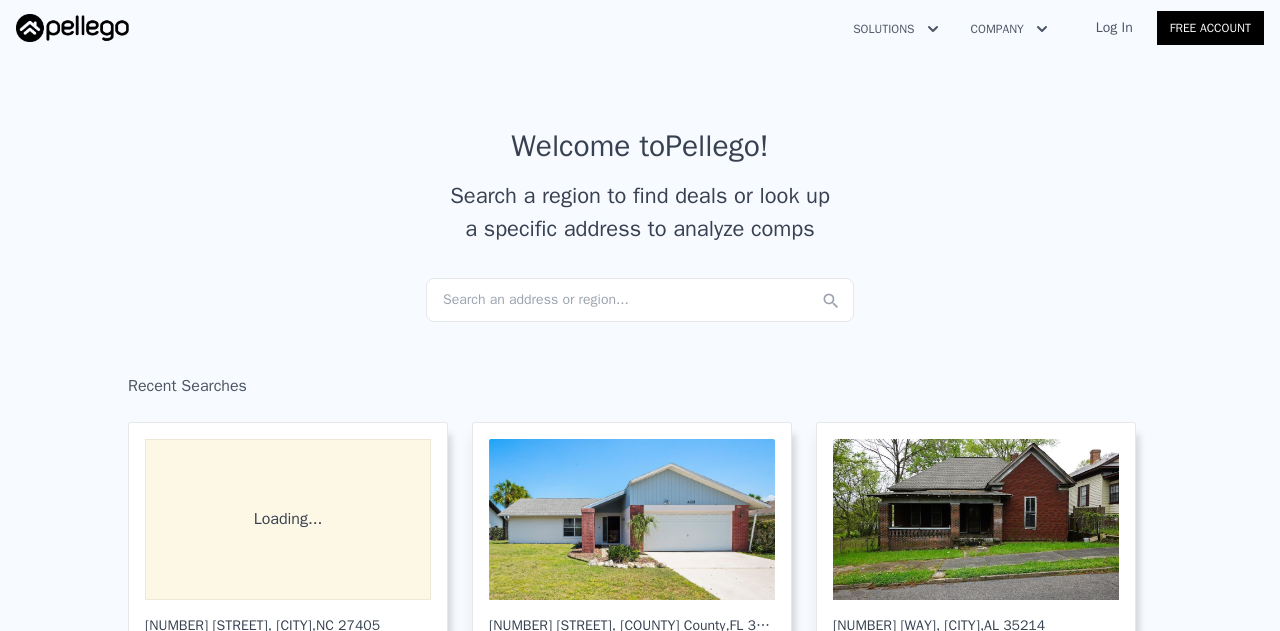 scroll, scrollTop: 0, scrollLeft: 0, axis: both 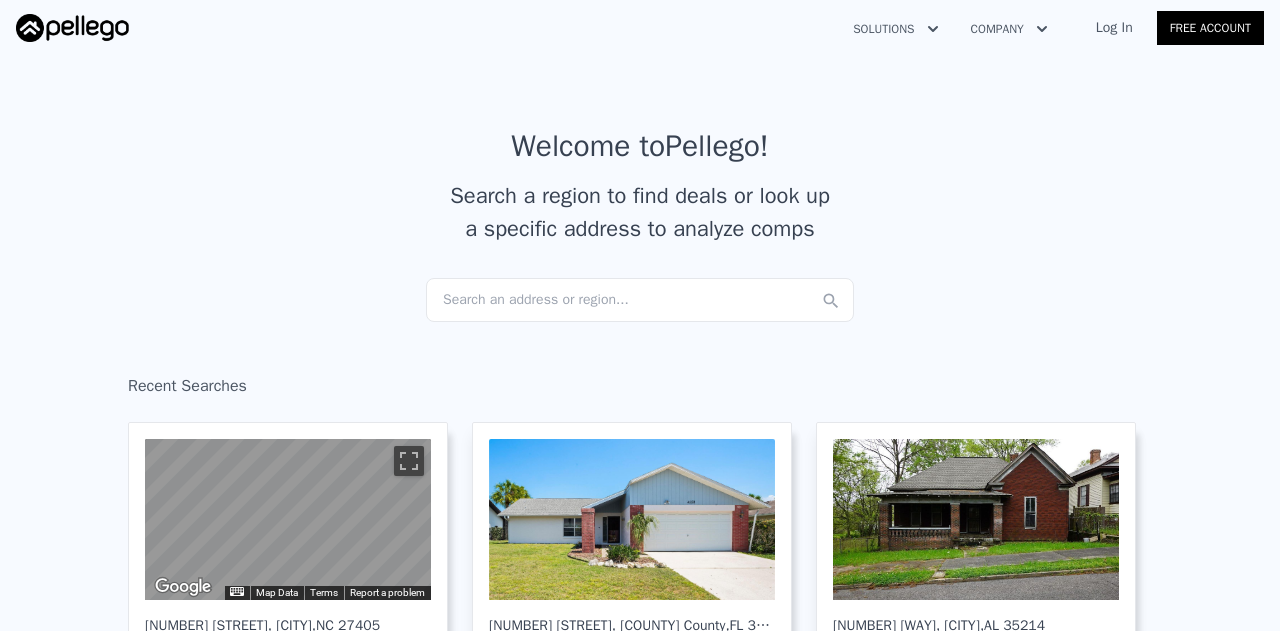 click on "Search an address or region..." at bounding box center [640, 300] 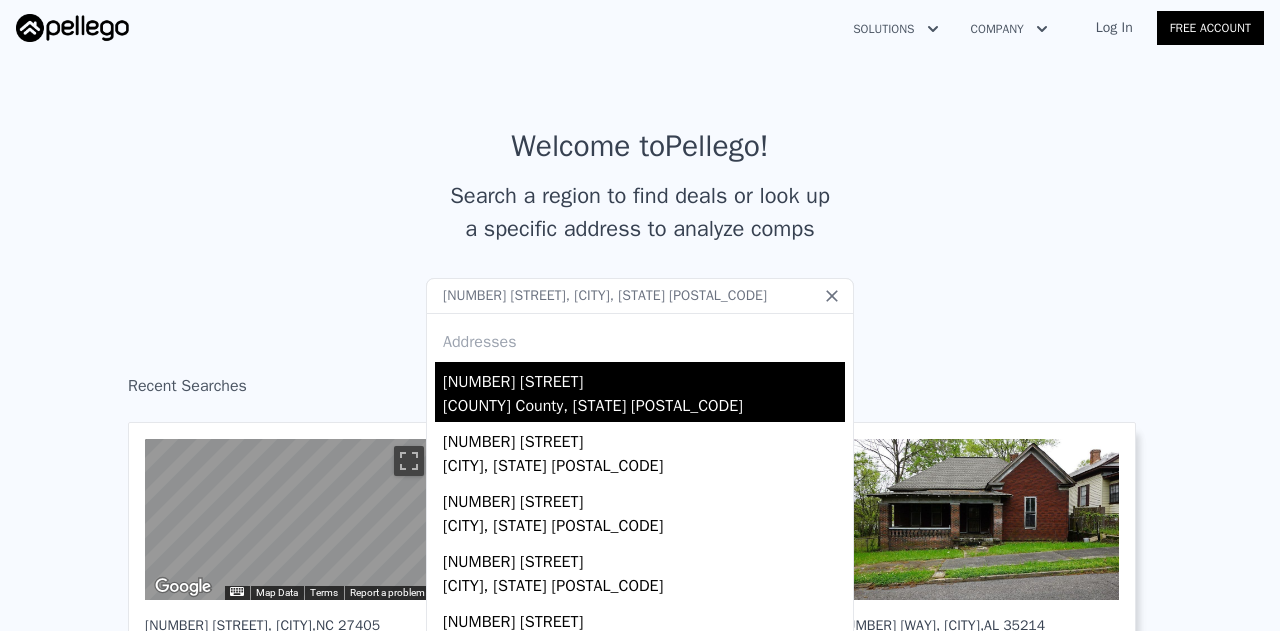 type on "[NUMBER] [STREET], [CITY], [STATE] [POSTAL_CODE]" 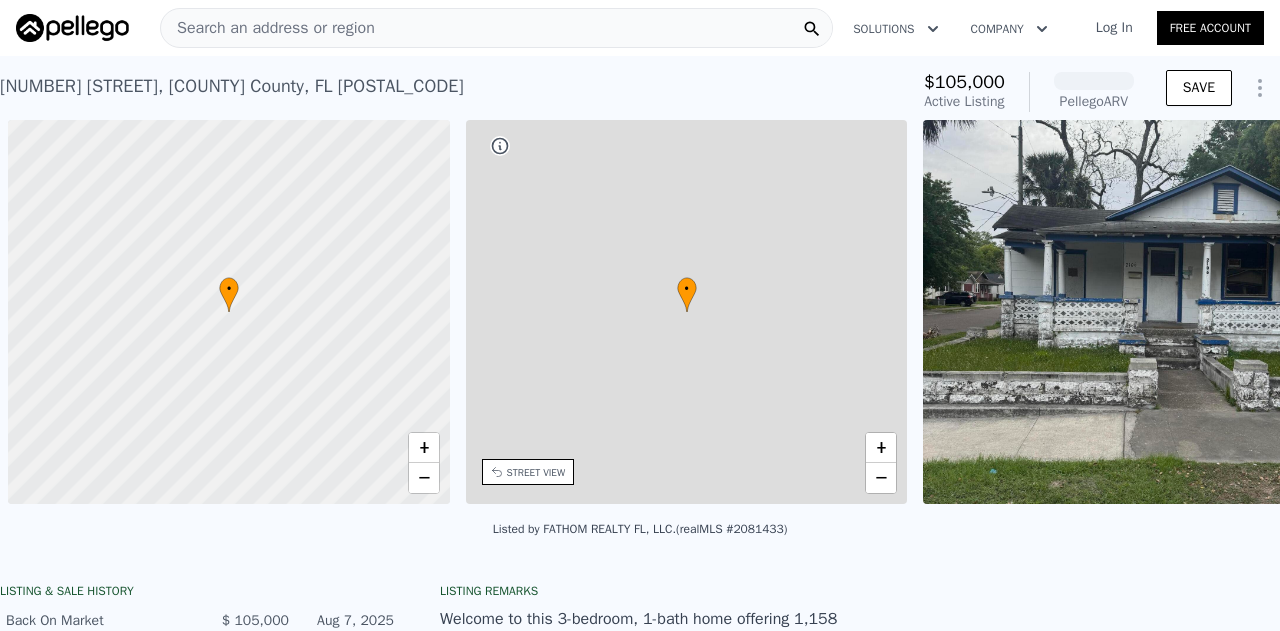 scroll, scrollTop: 0, scrollLeft: 8, axis: horizontal 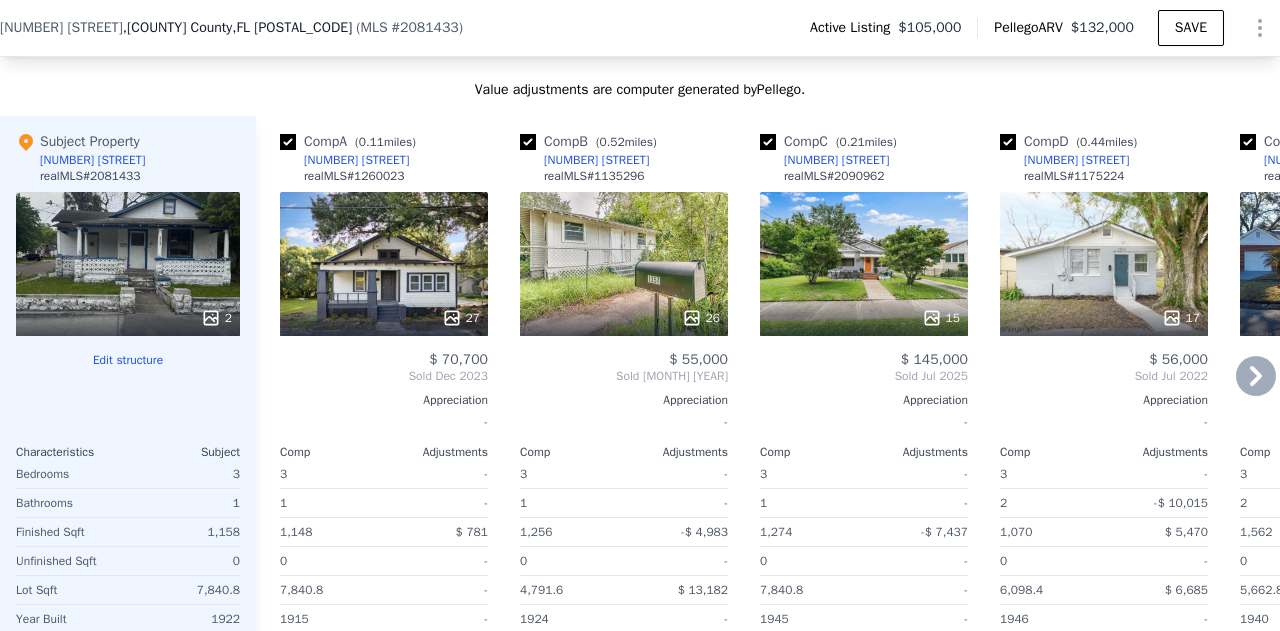click 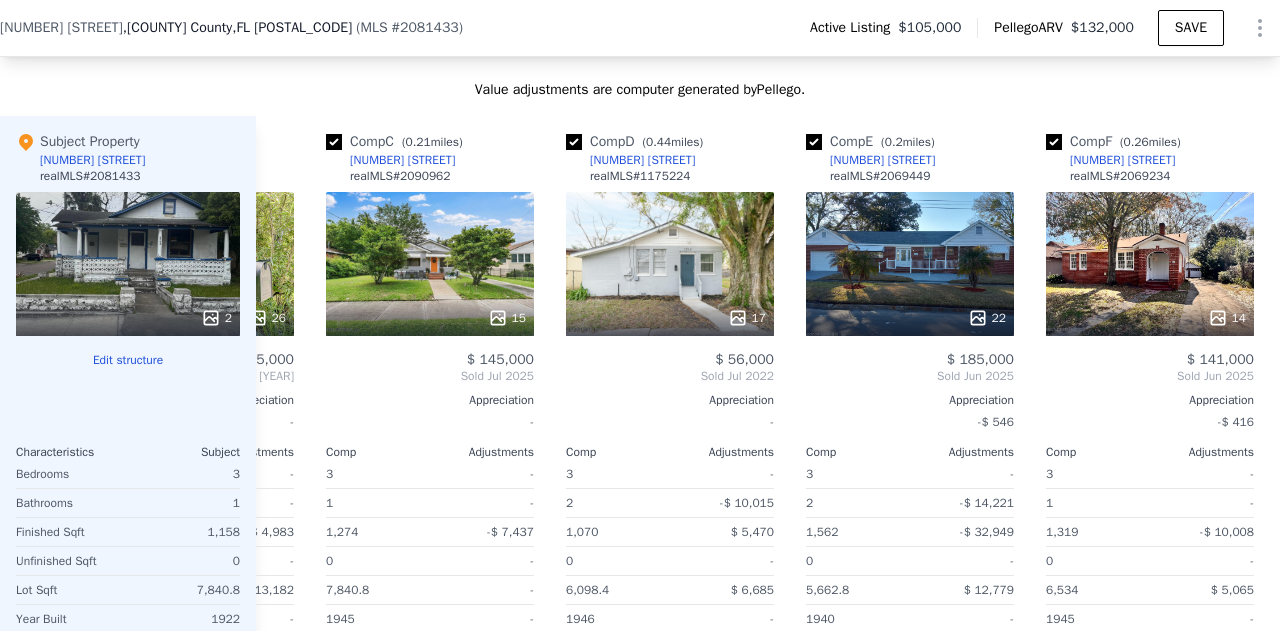 scroll, scrollTop: 0, scrollLeft: 480, axis: horizontal 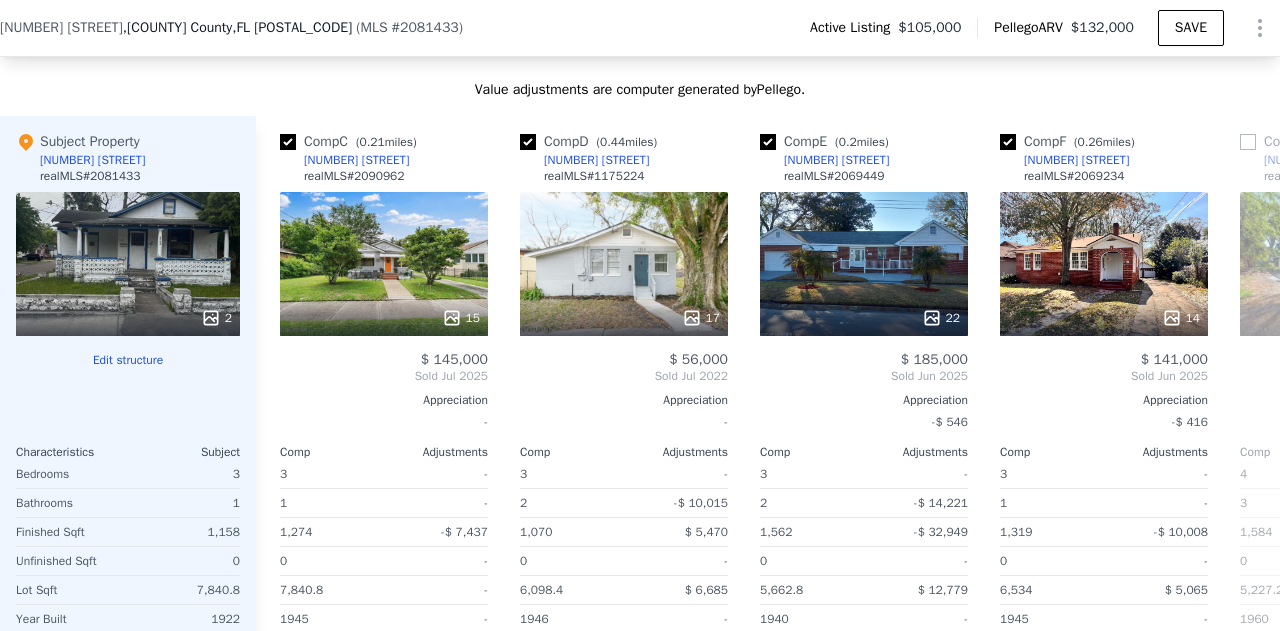 click on "Sold [MONTH] [YEAR]" at bounding box center (1344, 376) 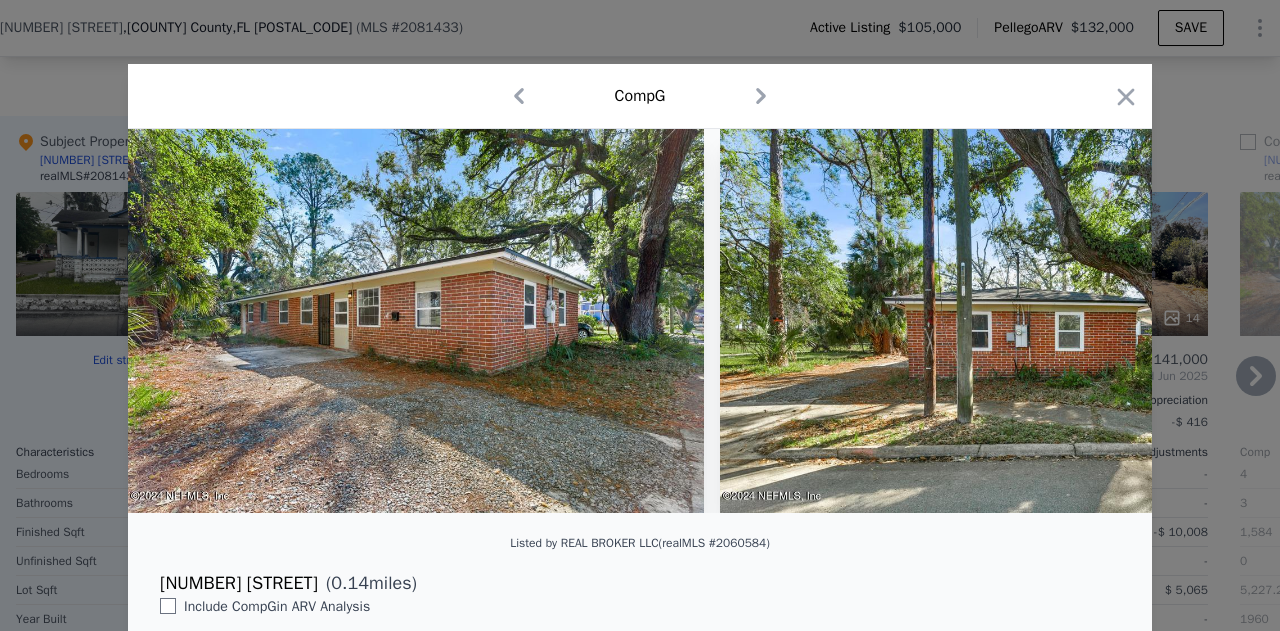 click 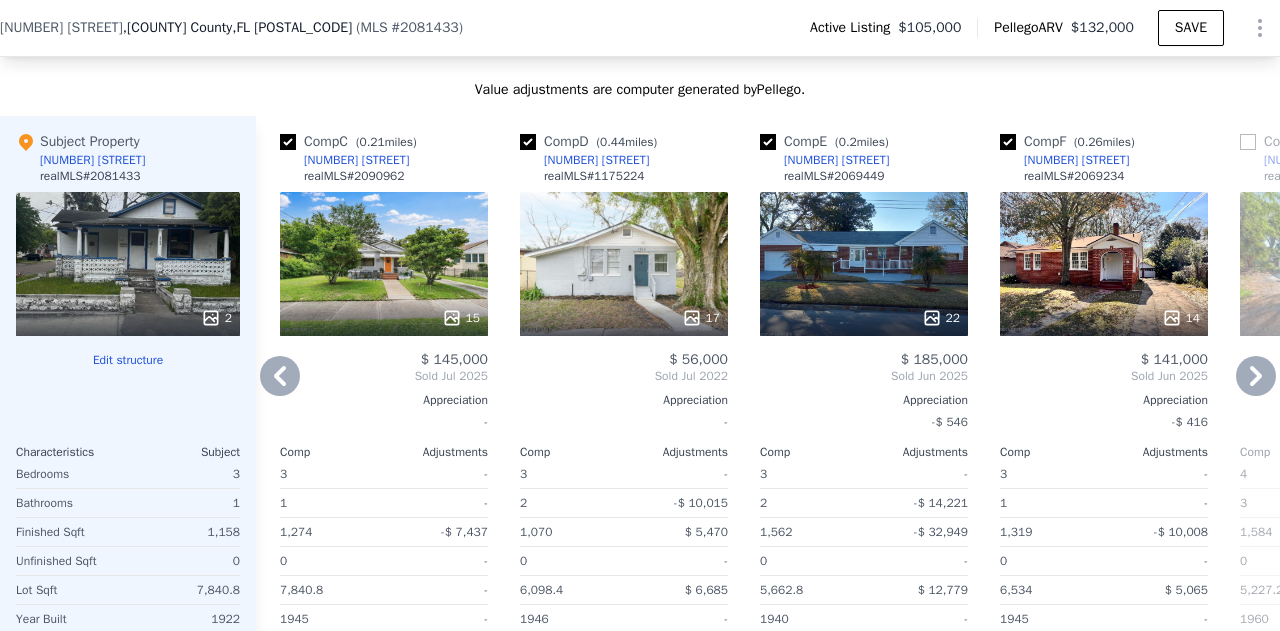 click 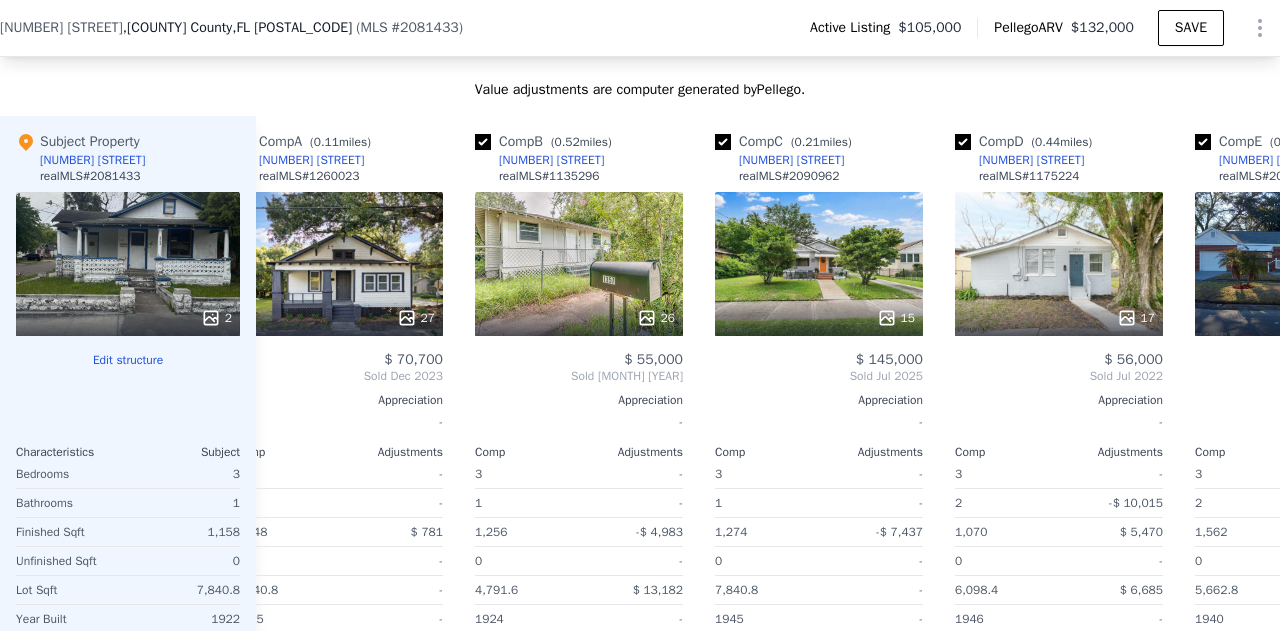 scroll, scrollTop: 0, scrollLeft: 0, axis: both 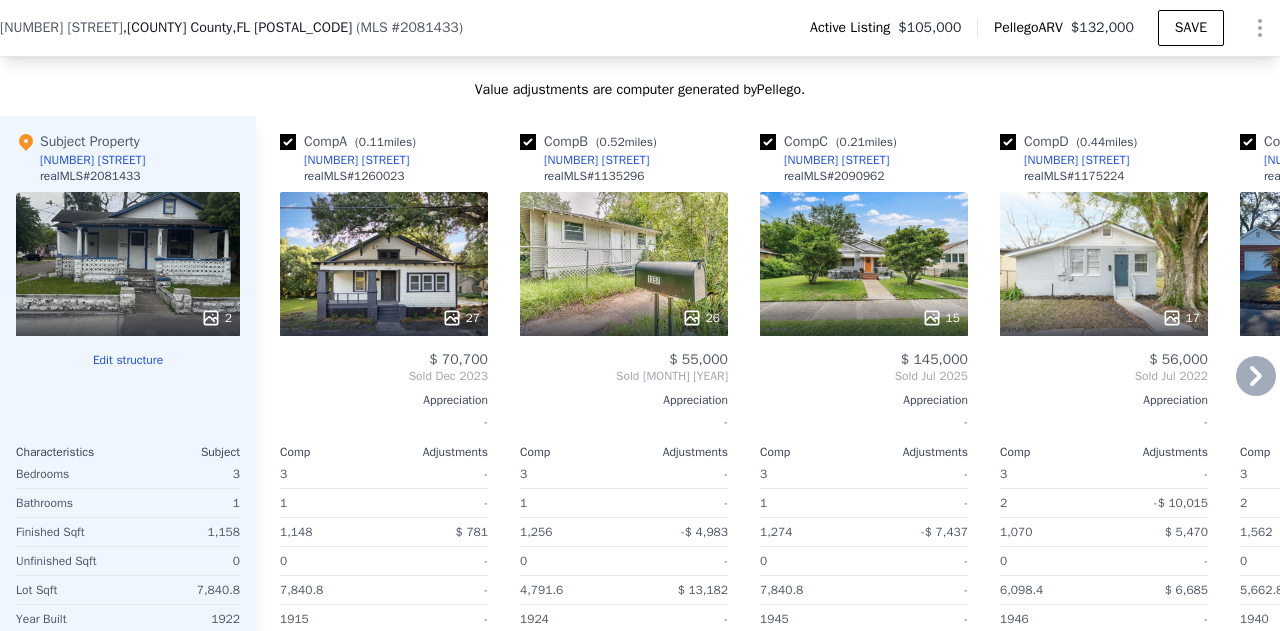 click 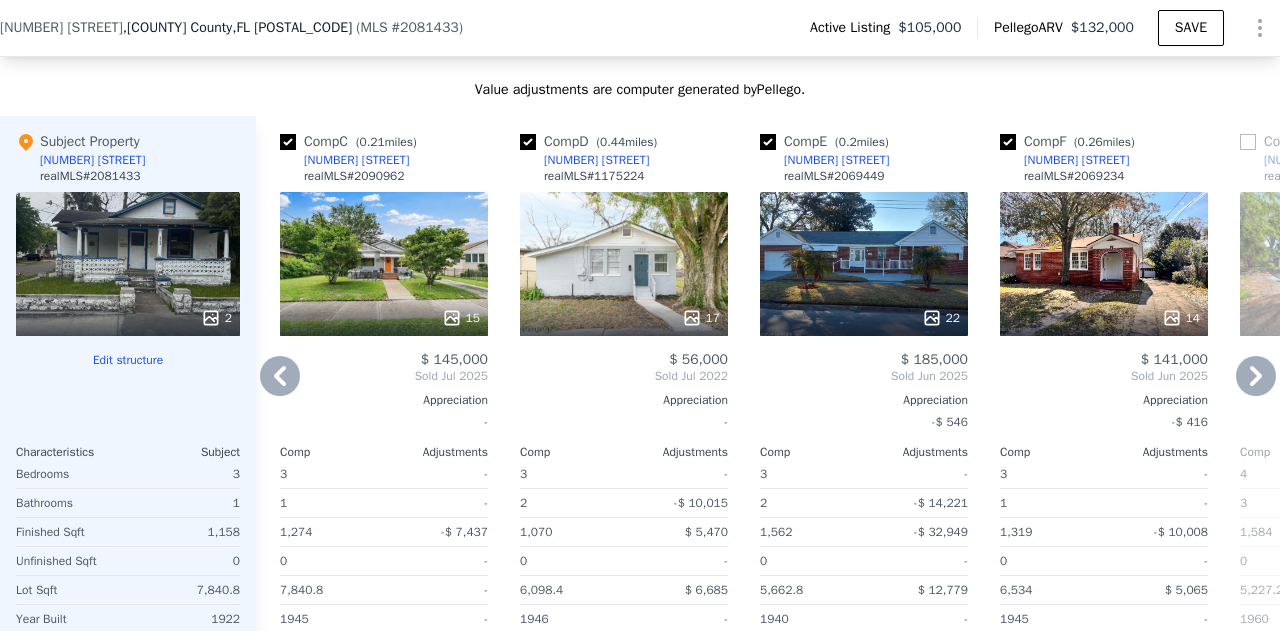 click 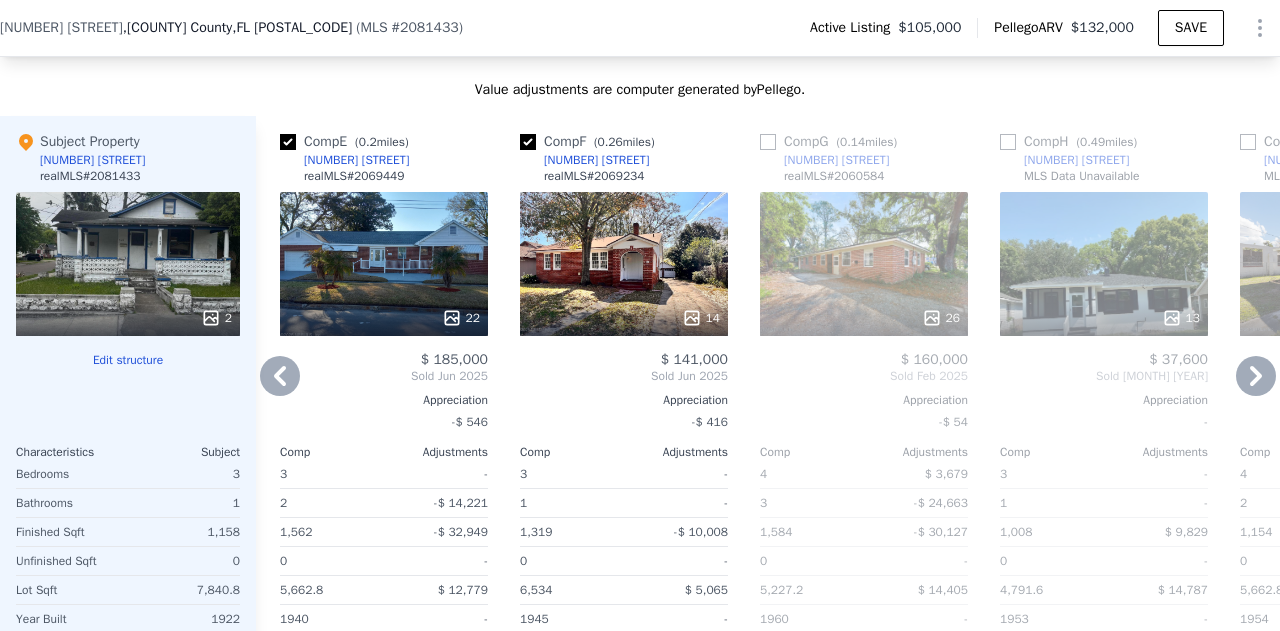 click 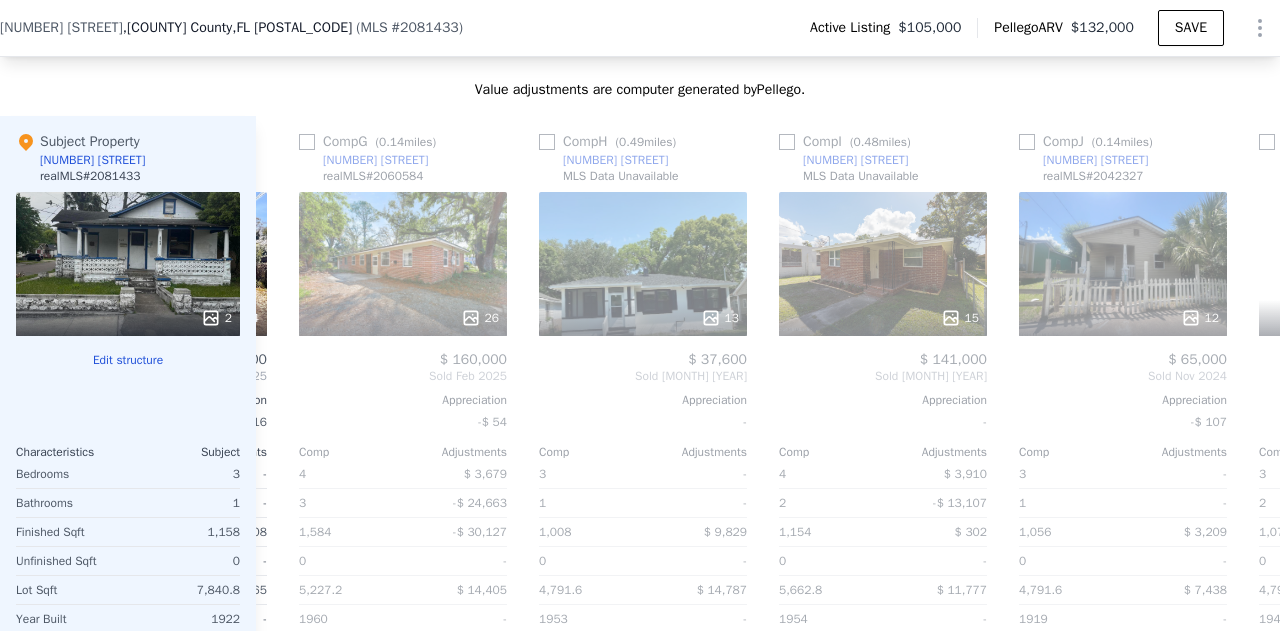 scroll, scrollTop: 0, scrollLeft: 1440, axis: horizontal 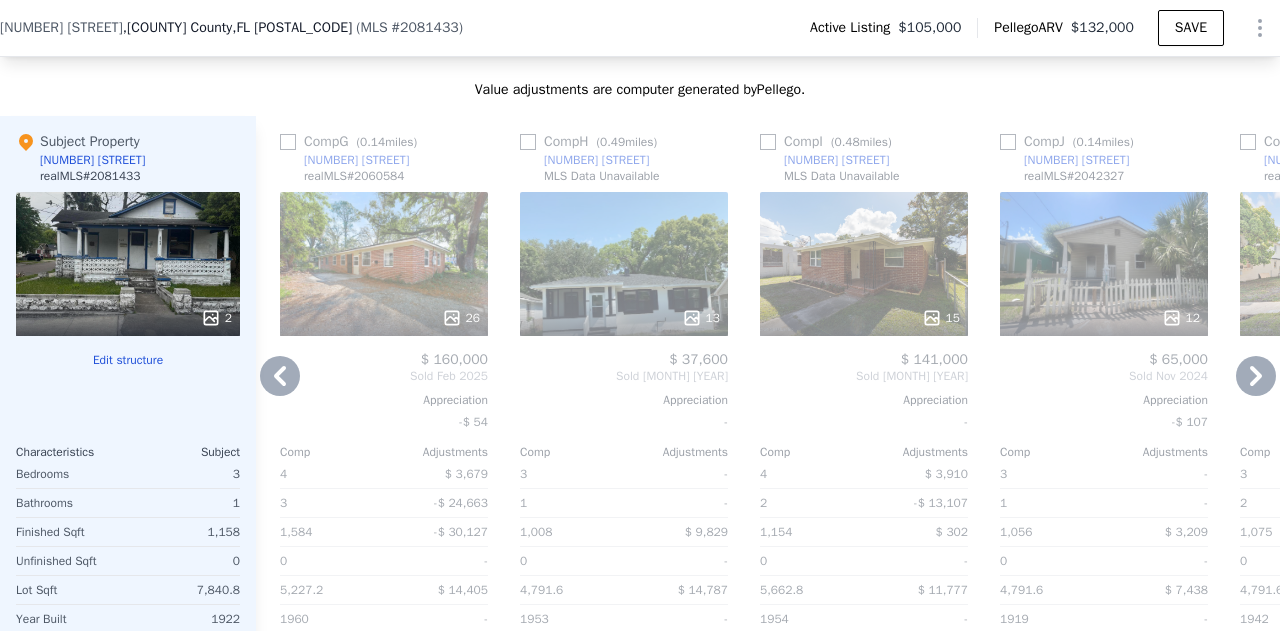 click 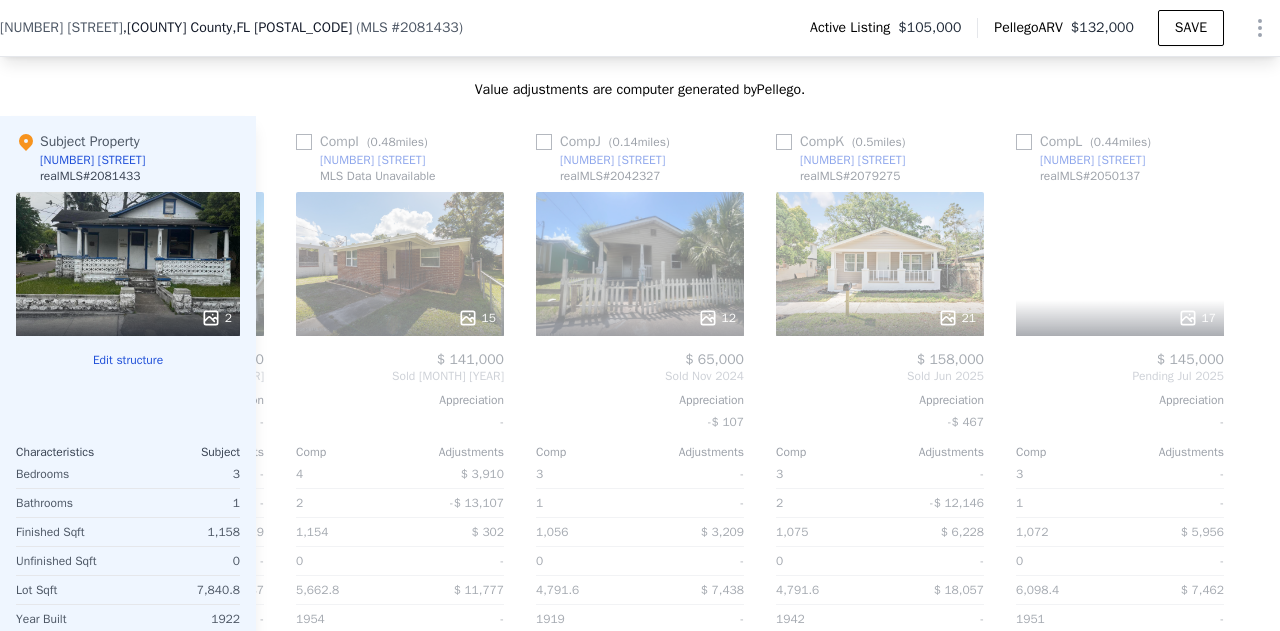 scroll, scrollTop: 0, scrollLeft: 1919, axis: horizontal 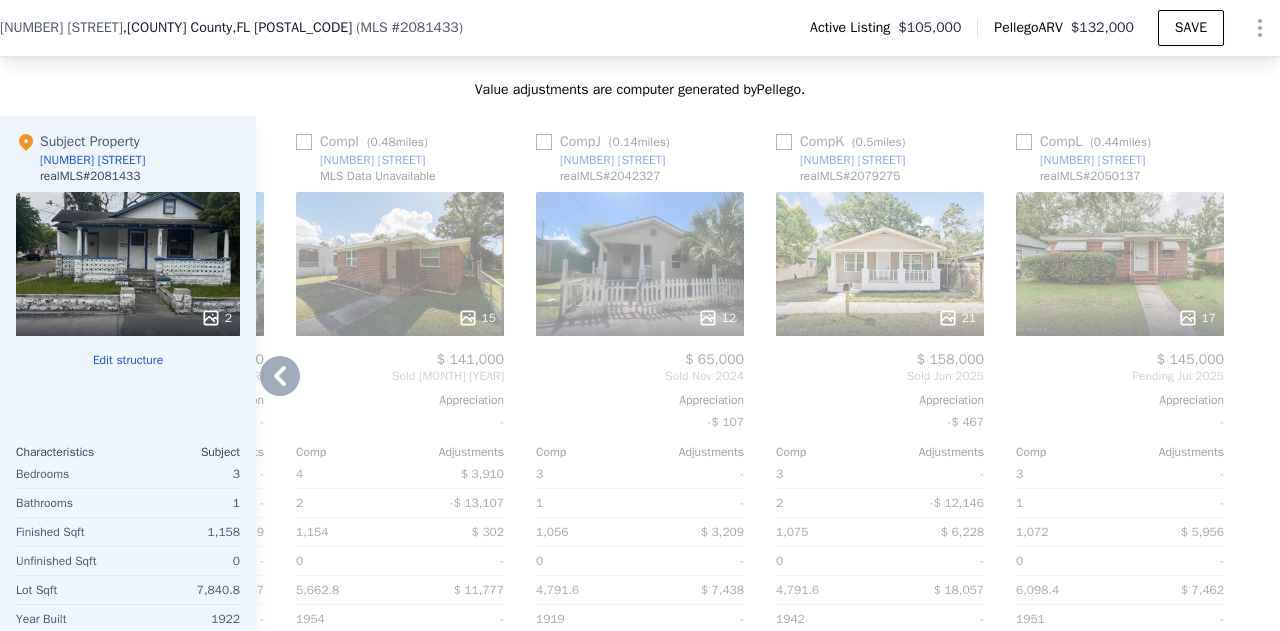 click 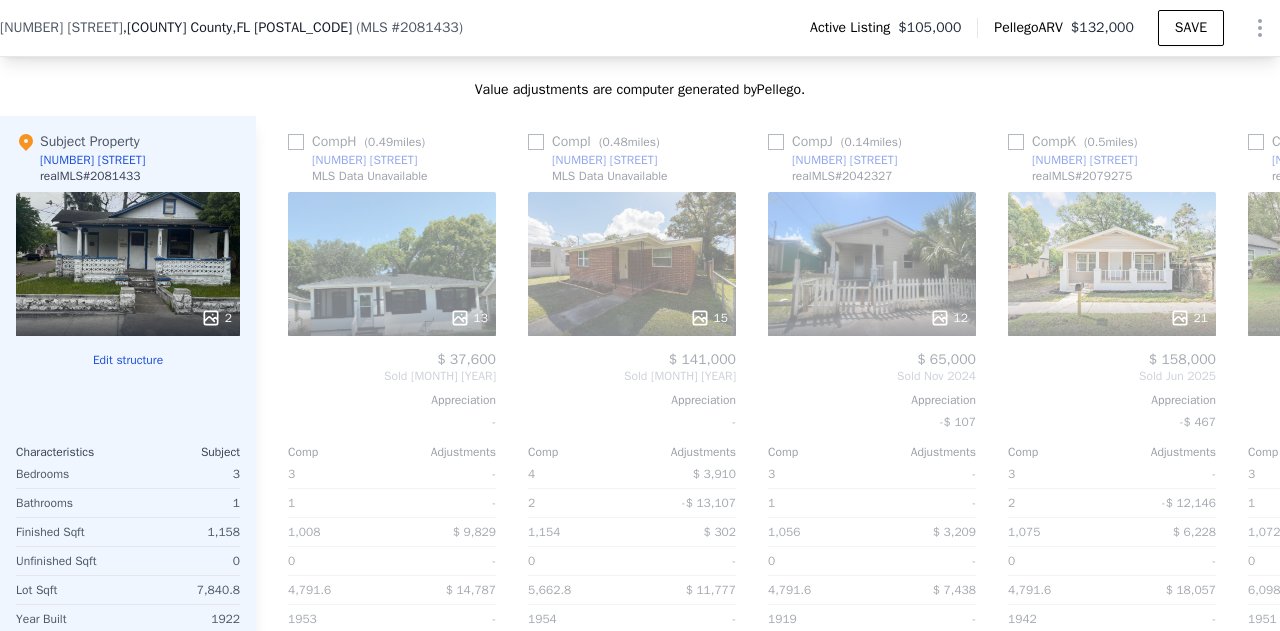 click on "Comp  A ( [NUMBER] miles) [NUMBER] [STREET] realMLS  # 1260023 27 $ 70,700 Sold   [MONTH] [YEAR] Appreciation - Comp Adjustments 3 - 1 - 1,148 $ 781 0 - 7,840.8 - 1915 - Other Adjustments -$ 15,630 Adjusted Value $ 160,151 Comp  B ( [NUMBER] miles) [NUMBER] [STREET] realMLS  # 1135296 26 $ 55,000 Sold   [MONTH] [YEAR] Appreciation - Comp Adjustments 3 - 1 - 1,256 -$ 4,983 0 - 4,791.6 $ 13,182 1924 - Other Adjustments -$ 3,116 Adjusted Value $ 120,083 Comp  C ( [NUMBER] miles) [NUMBER] [STREET] realMLS  # 2090962 15 $ 145,000 Sold   [MONTH] [YEAR] Appreciation - Comp Adjustments 3 - 1 - 1,274 -$ 7,437 0 - 7,840.8 - 1945 - Other Adjustments -$ 16,618 Adjusted Value $ 120,945 Comp  D ( [NUMBER] miles) [NUMBER] [STREET] realMLS  # 1175224 17 $ 56,000 Sold   [MONTH] [YEAR] Appreciation - Comp Adjustments 3 - 2 -$ 10,015 1,070 $ 5,470 0 - 6,098.4 $ 6,685 1946 - Other Adjustments -$ 4,942 Adjusted Value $ 127,098 Comp  E ( [NUMBER] miles) [NUMBER] [STREET] realMLS  # 2069449 22 $ 185,000 Sold   [MONTH] [YEAR] Appreciation -$ 546 Comp Adjustments 3 - 2 1,562 0" at bounding box center [768, 423] 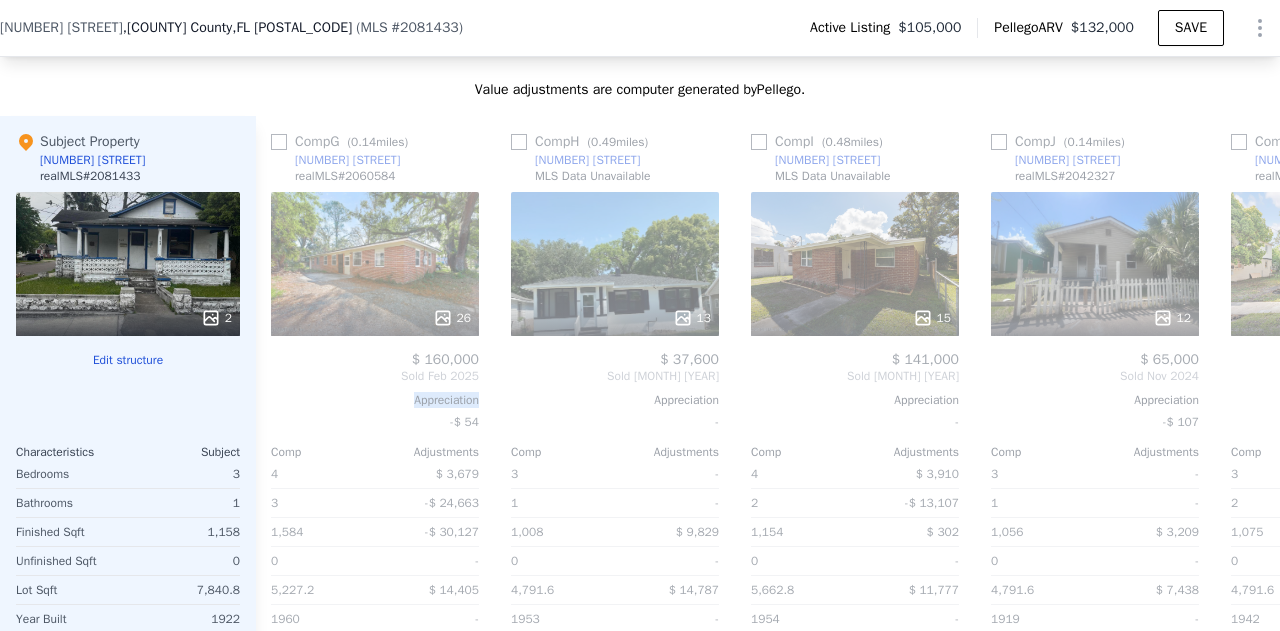 click on "$ 160,000 Sold   Feb 2025 Appreciation -$ 54 Comp Adjustments 4 $ 3,679 3 -$ 24,663 1,584 -$ 30,127 0 - 5,227.2 $ 14,405 1960 - Other Adjustments -$ 2,500 Adjusted Value $ 120,794" at bounding box center [375, 533] 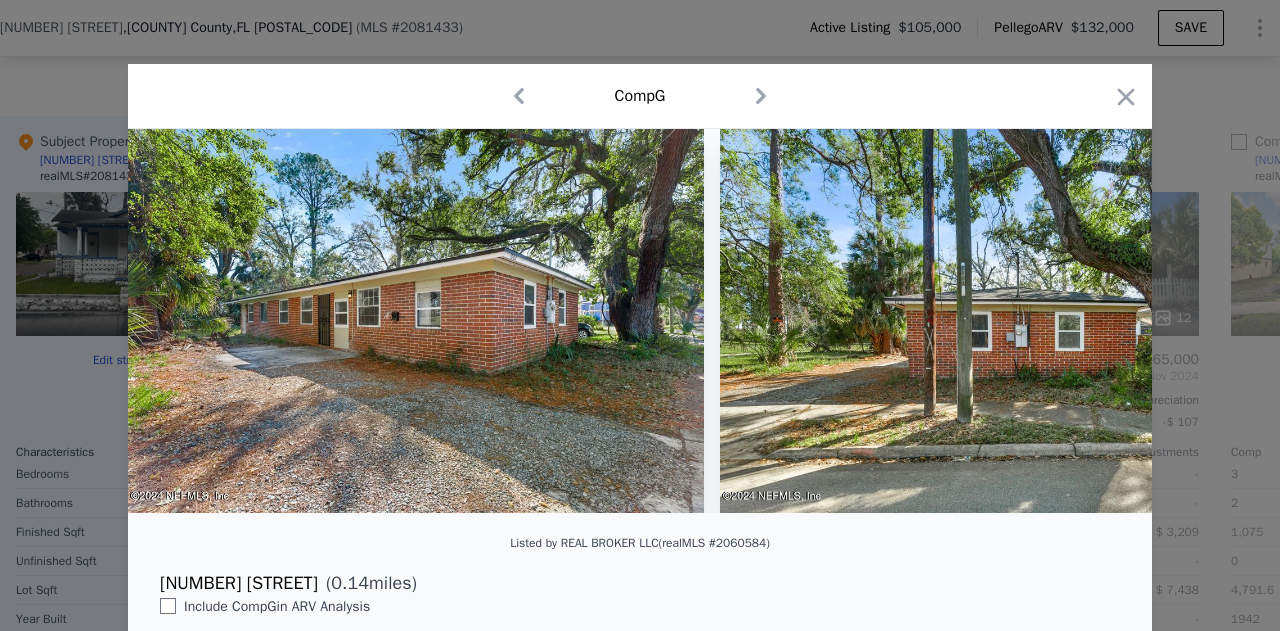 scroll, scrollTop: 0, scrollLeft: 1439, axis: horizontal 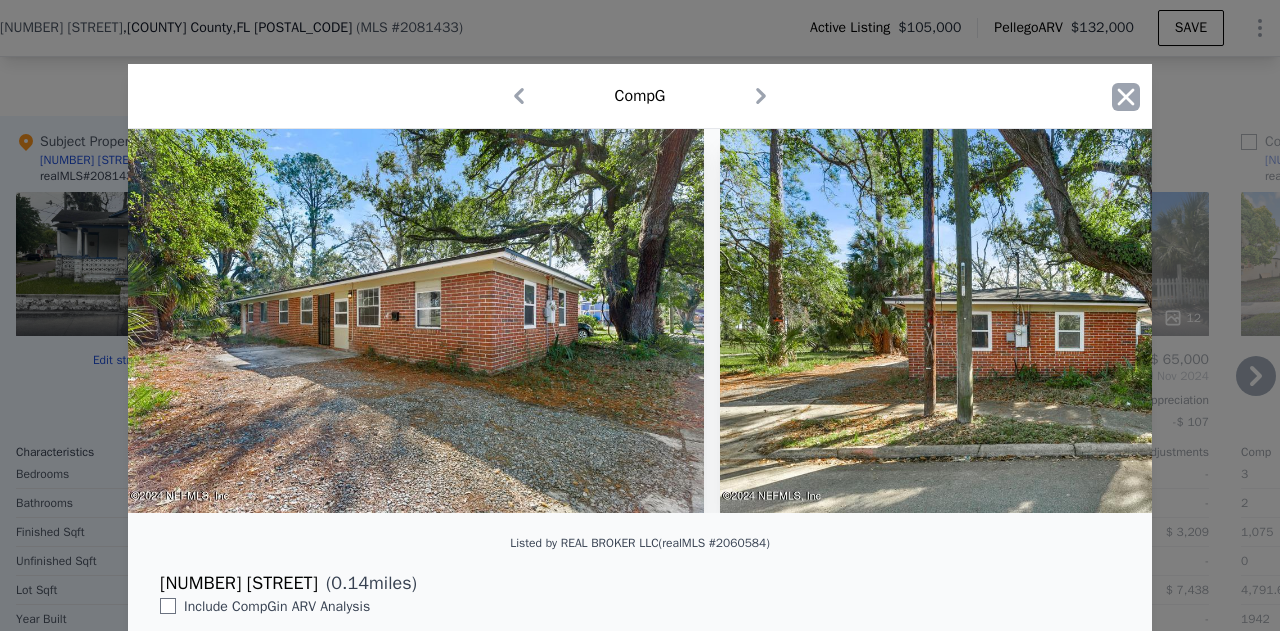click 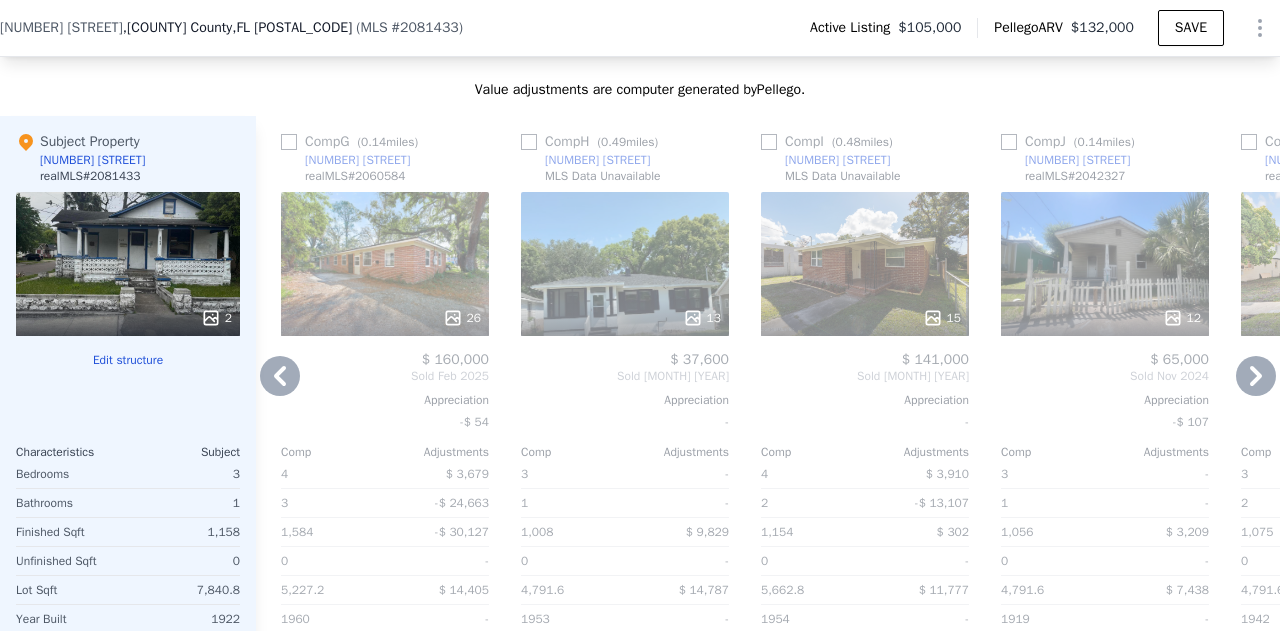 click 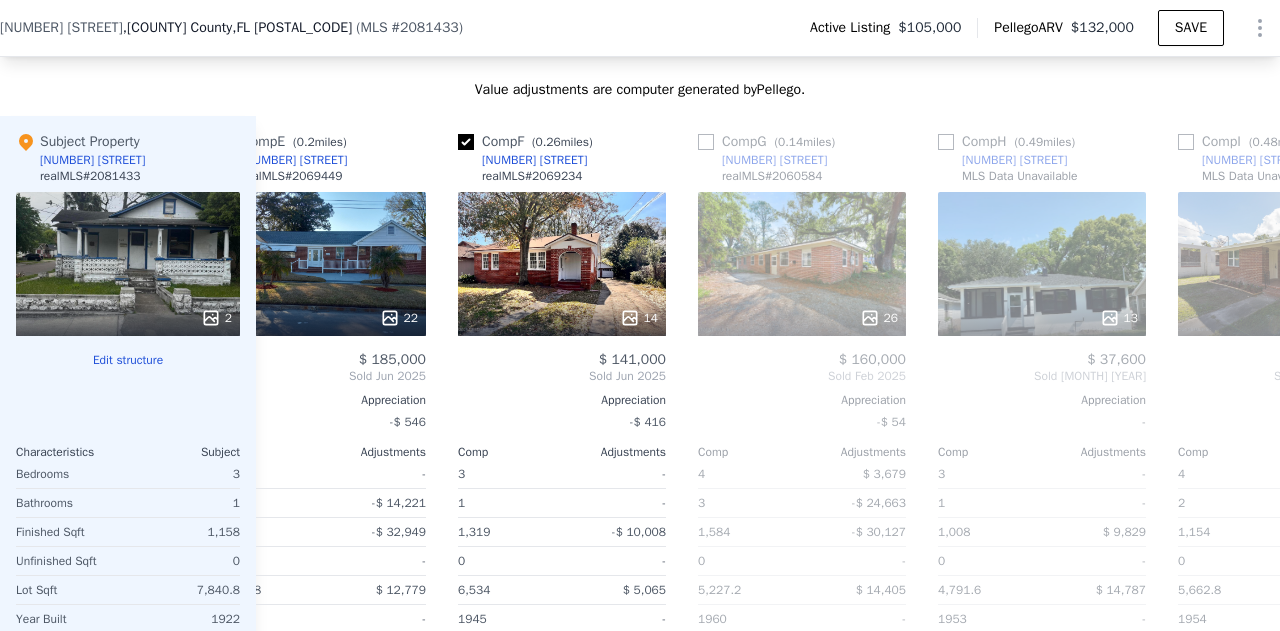 scroll, scrollTop: 0, scrollLeft: 959, axis: horizontal 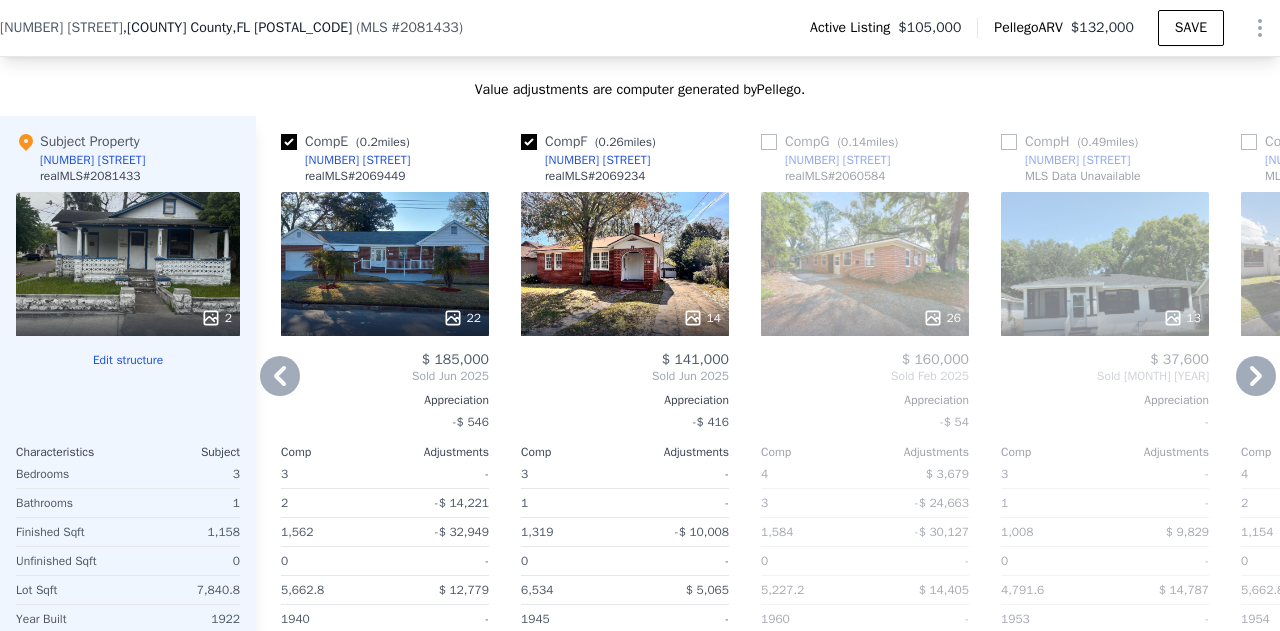 click 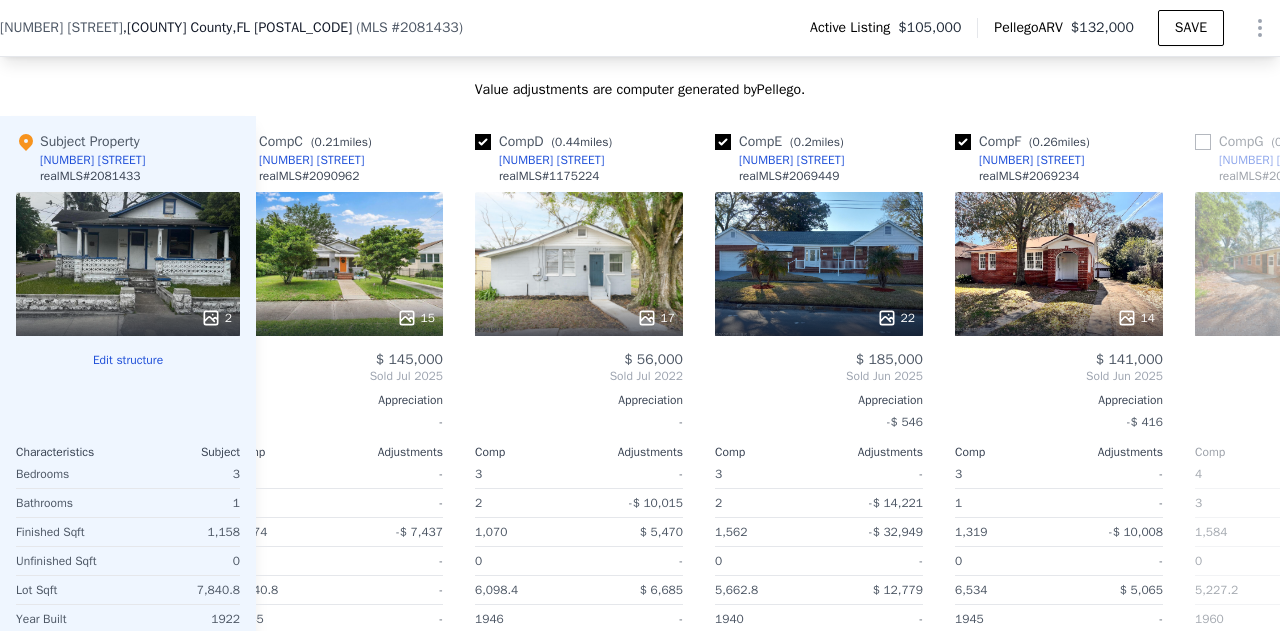 scroll, scrollTop: 0, scrollLeft: 479, axis: horizontal 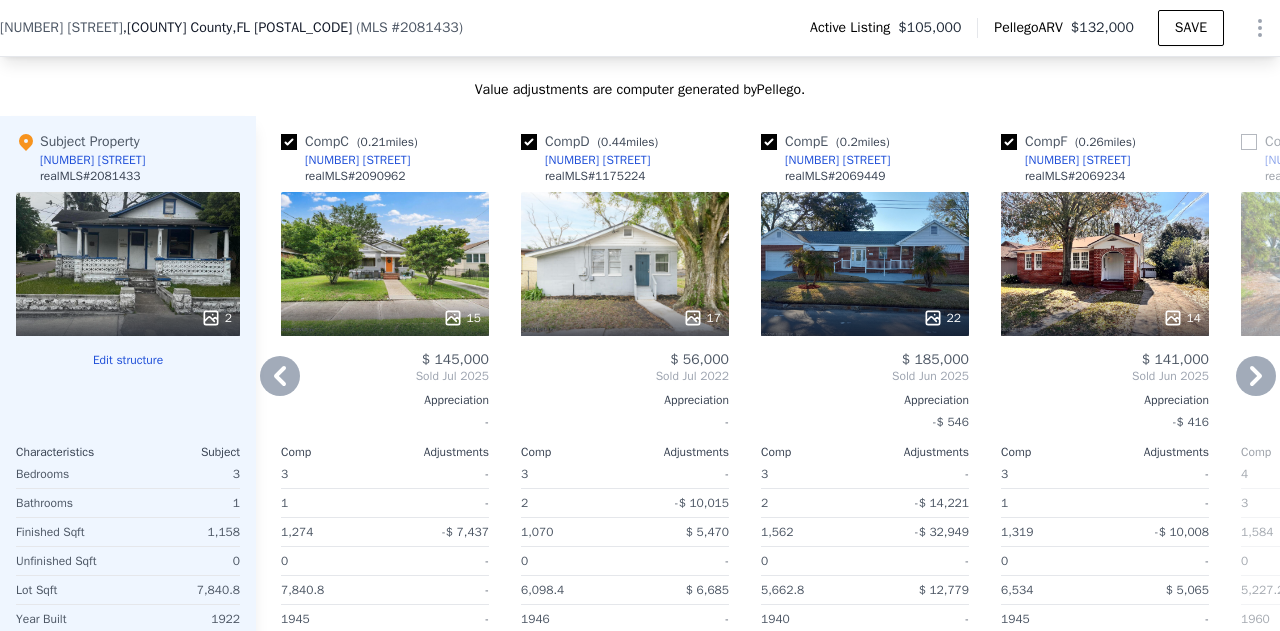 click on "Comp  A ( [NUMBER] miles) [NUMBER] [STREET] realMLS  # 1260023 27 $ 70,700 Sold   [MONTH] [YEAR] Appreciation - Comp Adjustments 3 - 1 - 1,148 $ 781 0 - 7,840.8 - 1915 - Other Adjustments -$ 15,630 Adjusted Value $ 160,151 Comp  B ( [NUMBER] miles) [NUMBER] [STREET] realMLS  # 1135296 26 $ 55,000 Sold   [MONTH] [YEAR] Appreciation - Comp Adjustments 3 - 1 - 1,256 -$ 4,983 0 - 4,791.6 $ 13,182 1924 - Other Adjustments -$ 3,116 Adjusted Value $ 120,083 Comp  C ( [NUMBER] miles) [NUMBER] [STREET] realMLS  # 2090962 15 $ 145,000 Sold   [MONTH] [YEAR] Appreciation - Comp Adjustments 3 - 1 - 1,274 -$ 7,437 0 - 7,840.8 - 1945 - Other Adjustments -$ 16,618 Adjusted Value $ 120,945 Comp  D ( [NUMBER] miles) [NUMBER] [STREET] realMLS  # 1175224 17 $ 56,000 Sold   [MONTH] [YEAR] Appreciation - Comp Adjustments 3 - 2 -$ 10,015 1,070 $ 5,470 0 - 6,098.4 $ 6,685 1946 - Other Adjustments -$ 4,942 Adjusted Value $ 127,098 Comp  E ( [NUMBER] miles) [NUMBER] [STREET] realMLS  # 2069449 22 $ 185,000 Sold   [MONTH] [YEAR] Appreciation -$ 546 Comp Adjustments 3 - 2 1,562 0" at bounding box center (768, 423) 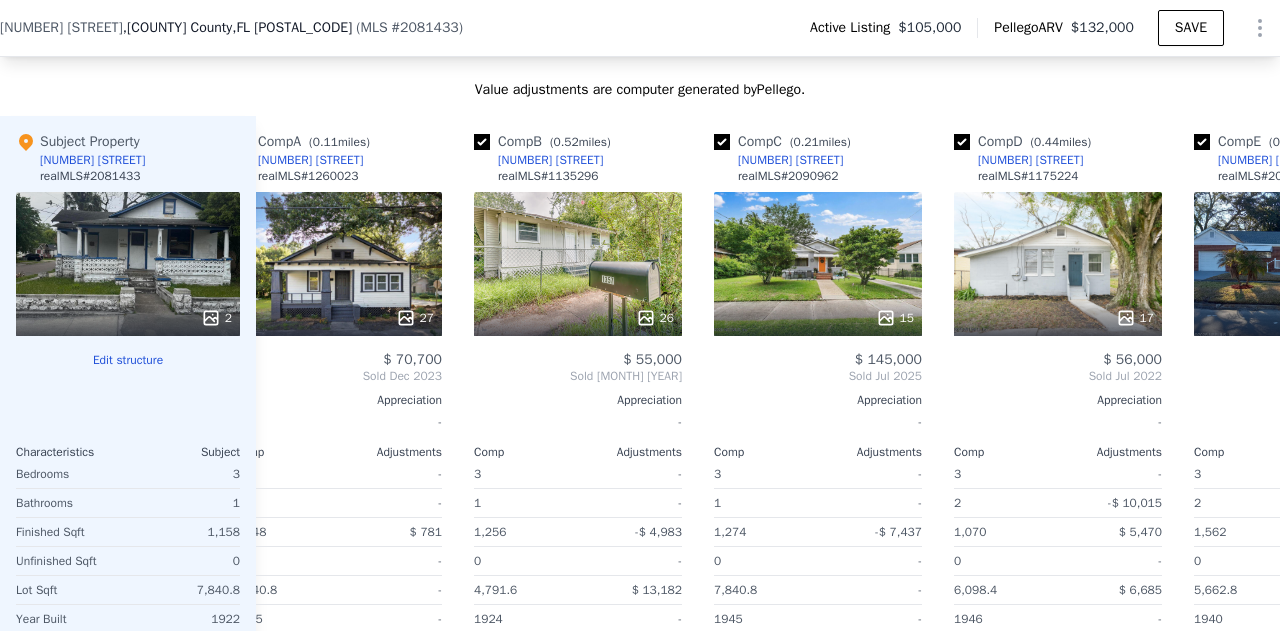 scroll, scrollTop: 0, scrollLeft: 0, axis: both 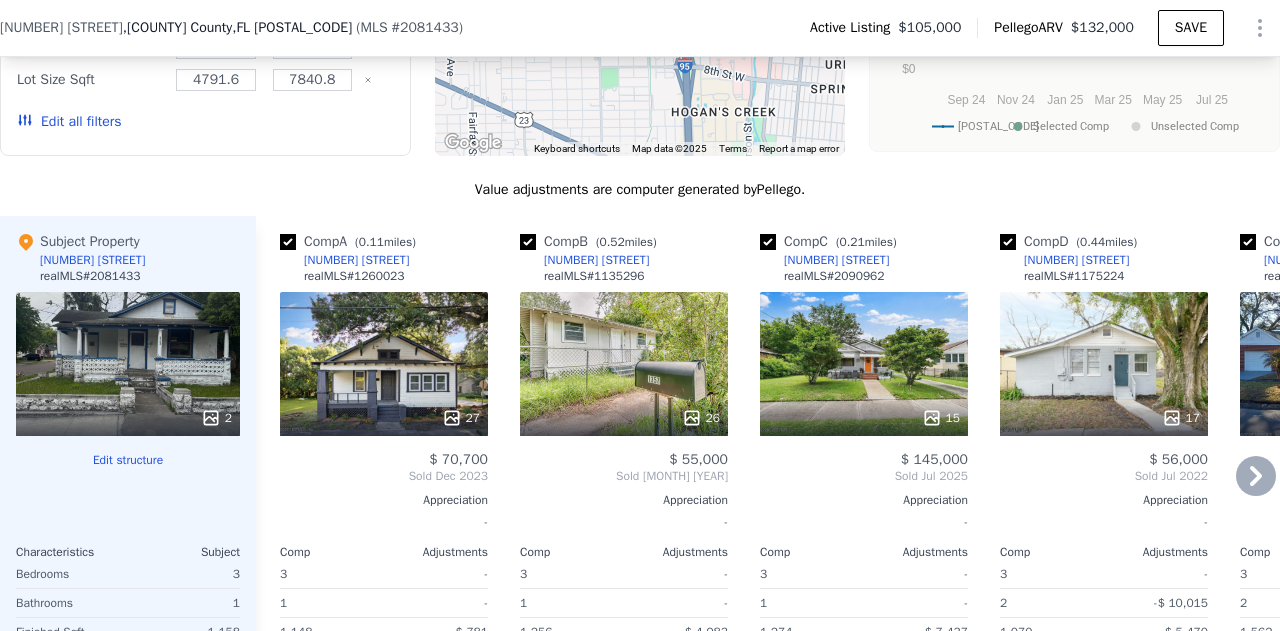 click on "27" at bounding box center (384, 364) 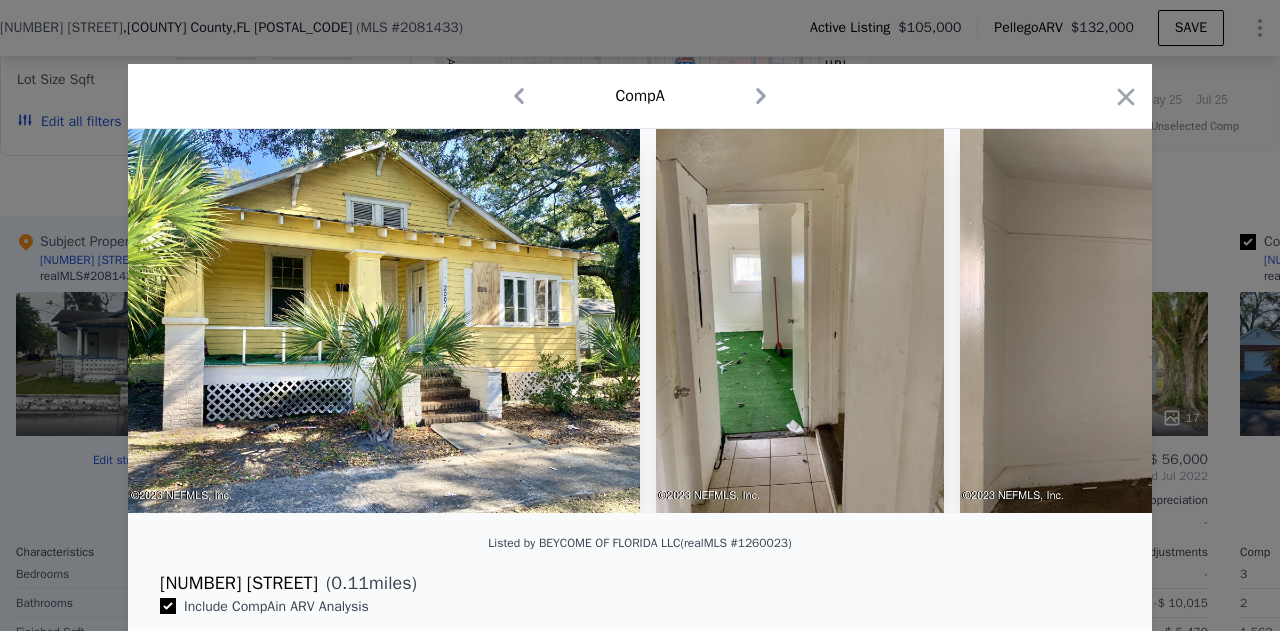 scroll, scrollTop: 100, scrollLeft: 0, axis: vertical 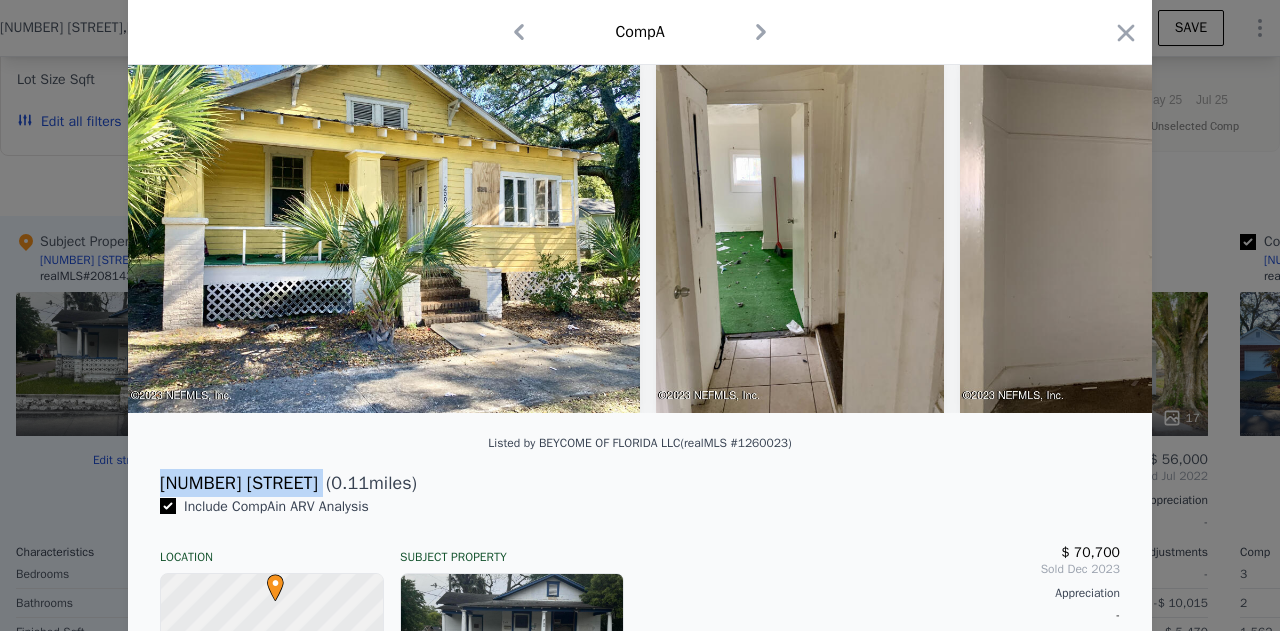 drag, startPoint x: 344, startPoint y: 473, endPoint x: 147, endPoint y: 481, distance: 197.16237 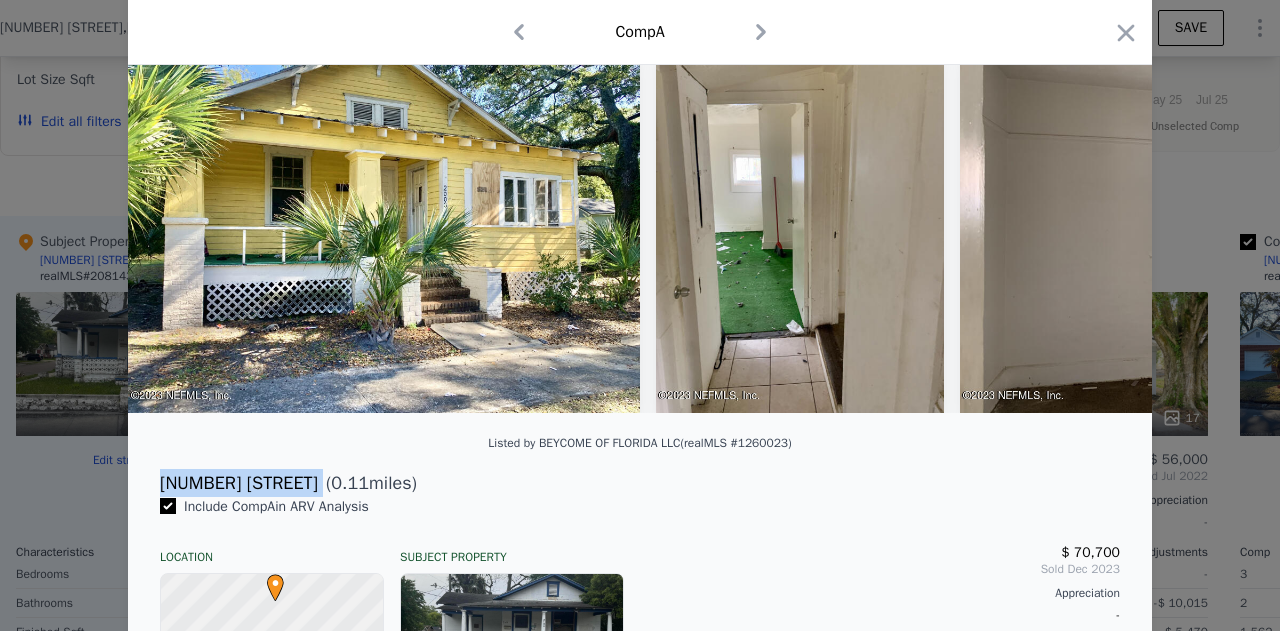 click 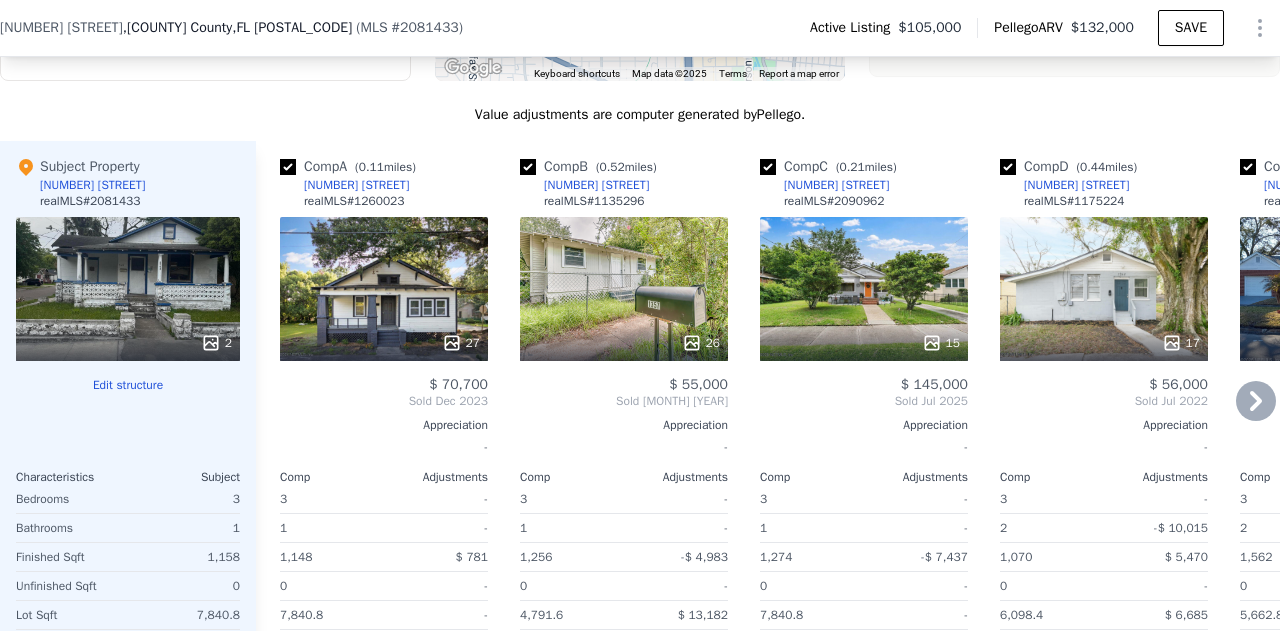 scroll, scrollTop: 2092, scrollLeft: 0, axis: vertical 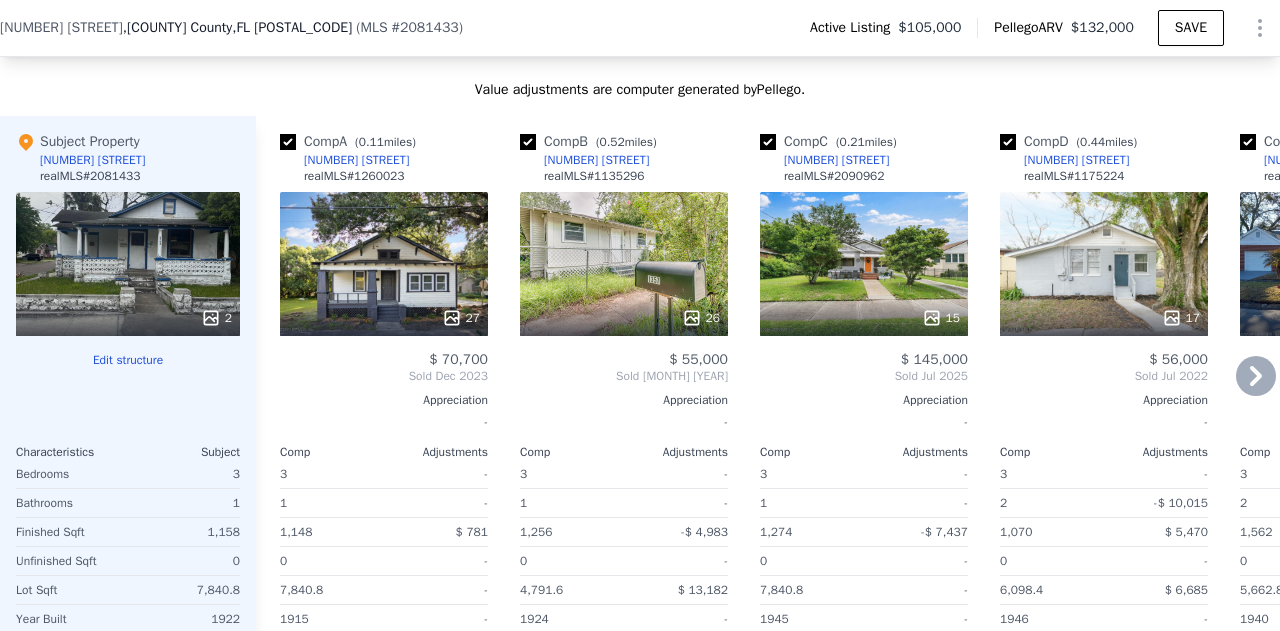 click on "15" at bounding box center (864, 264) 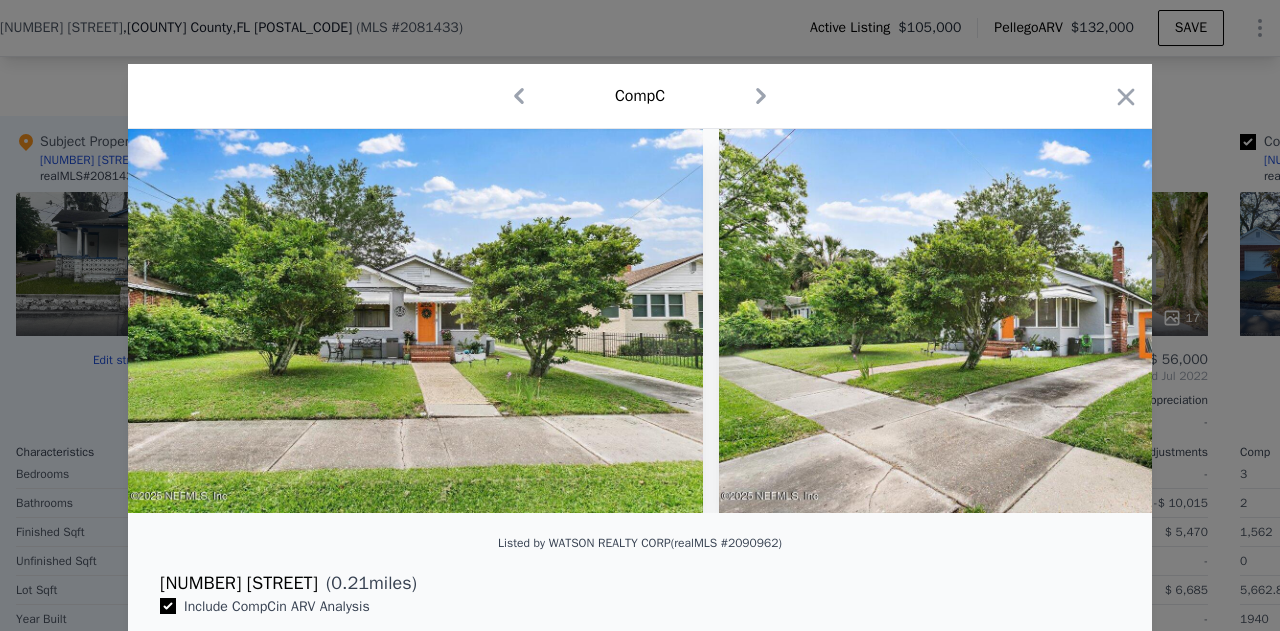 scroll, scrollTop: 185, scrollLeft: 0, axis: vertical 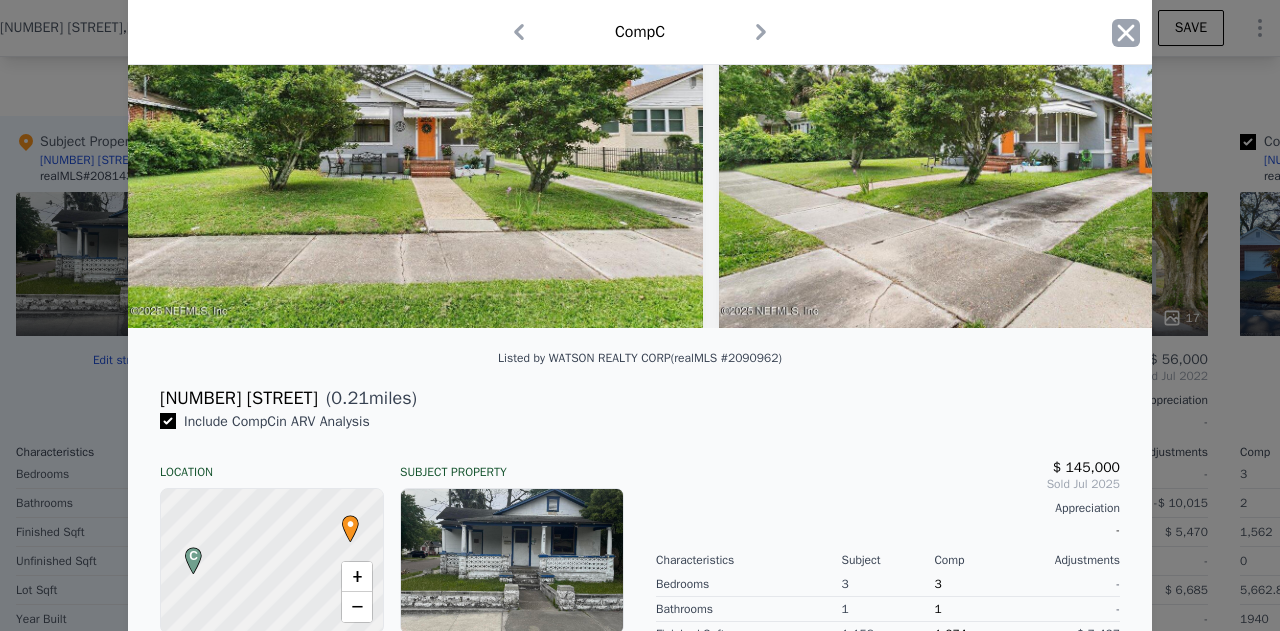 click 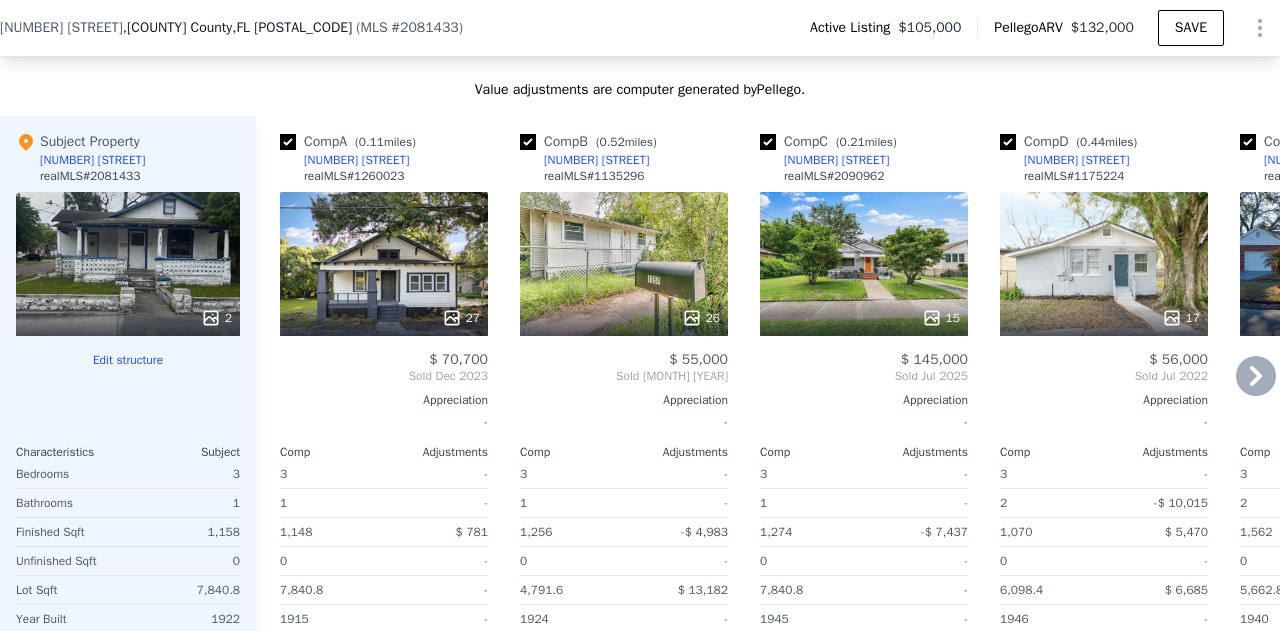 click at bounding box center (864, 318) 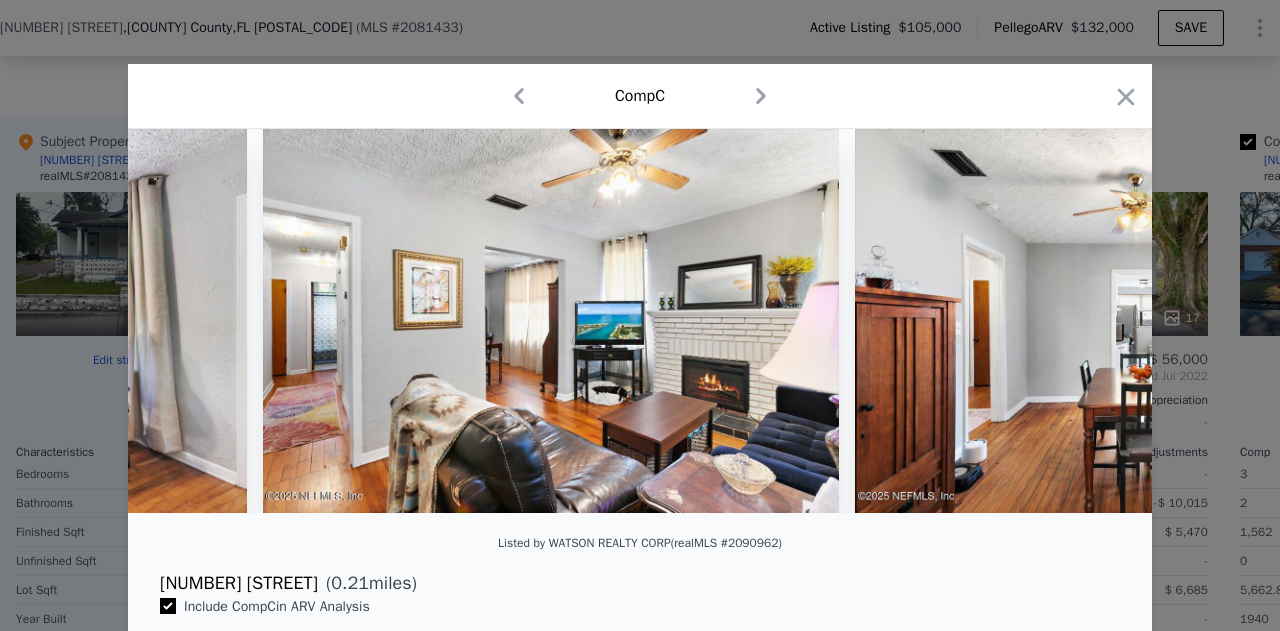 scroll, scrollTop: 0, scrollLeft: 1669, axis: horizontal 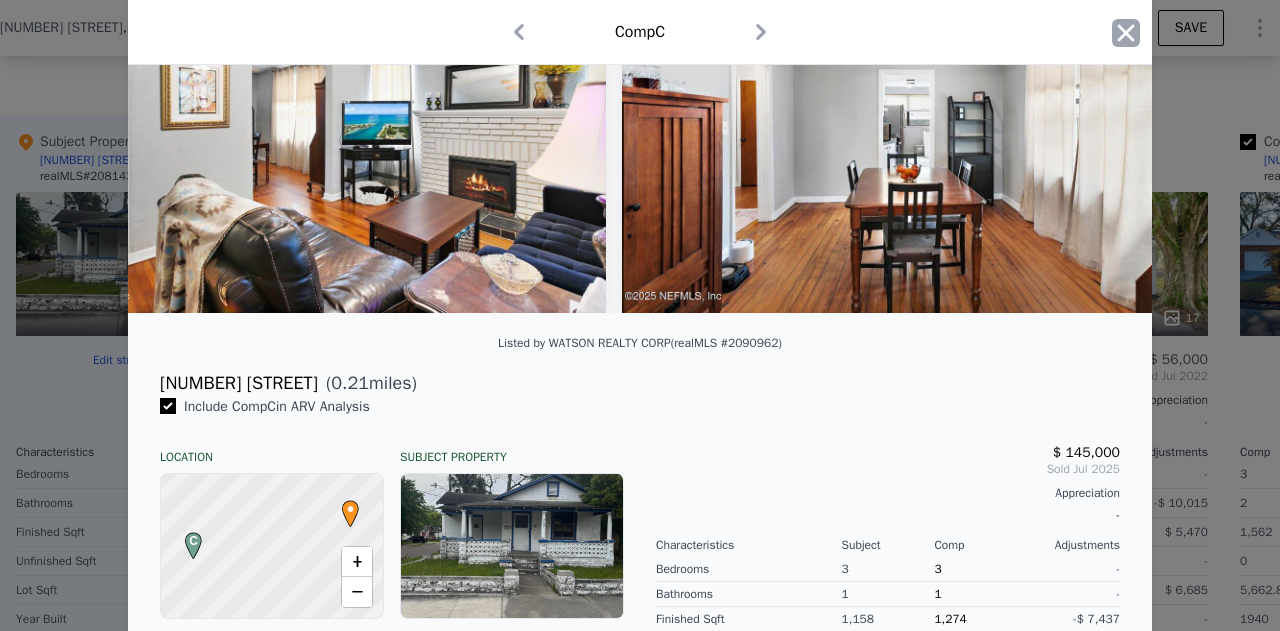 click 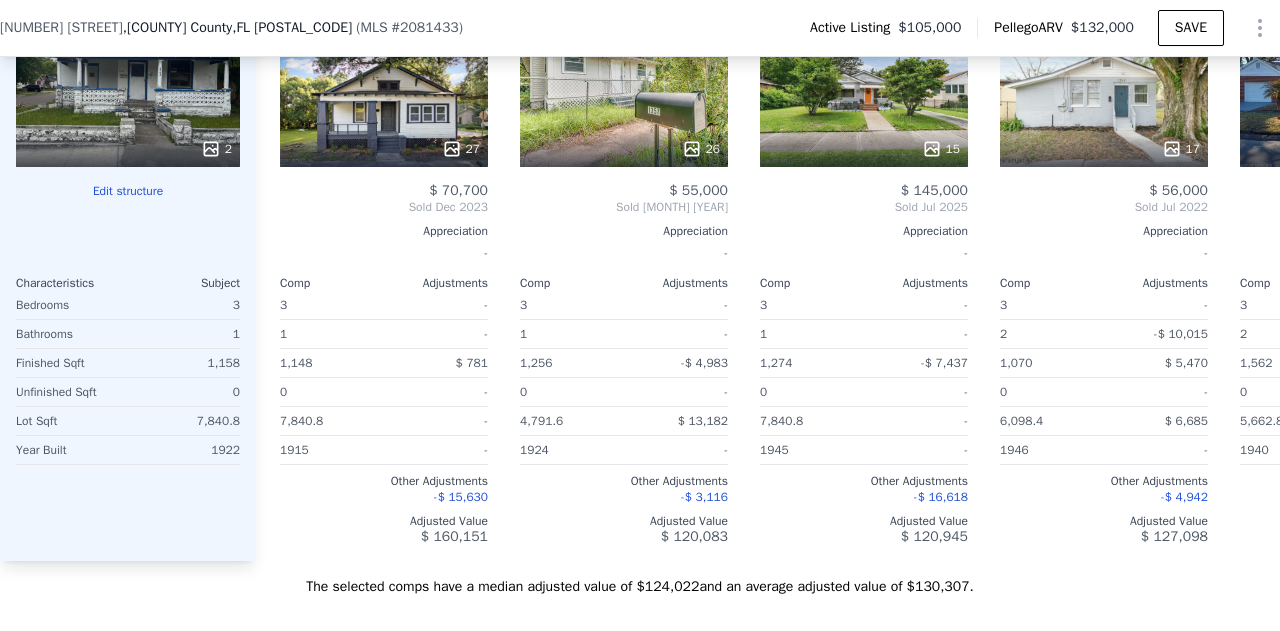 scroll, scrollTop: 2292, scrollLeft: 0, axis: vertical 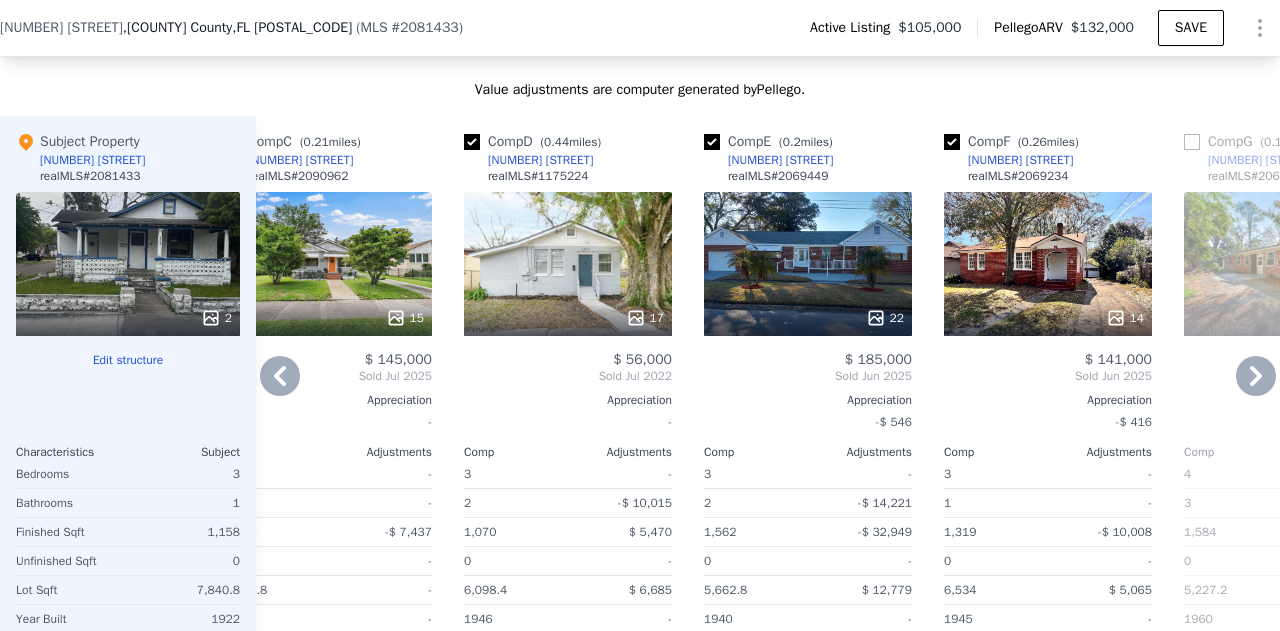 click 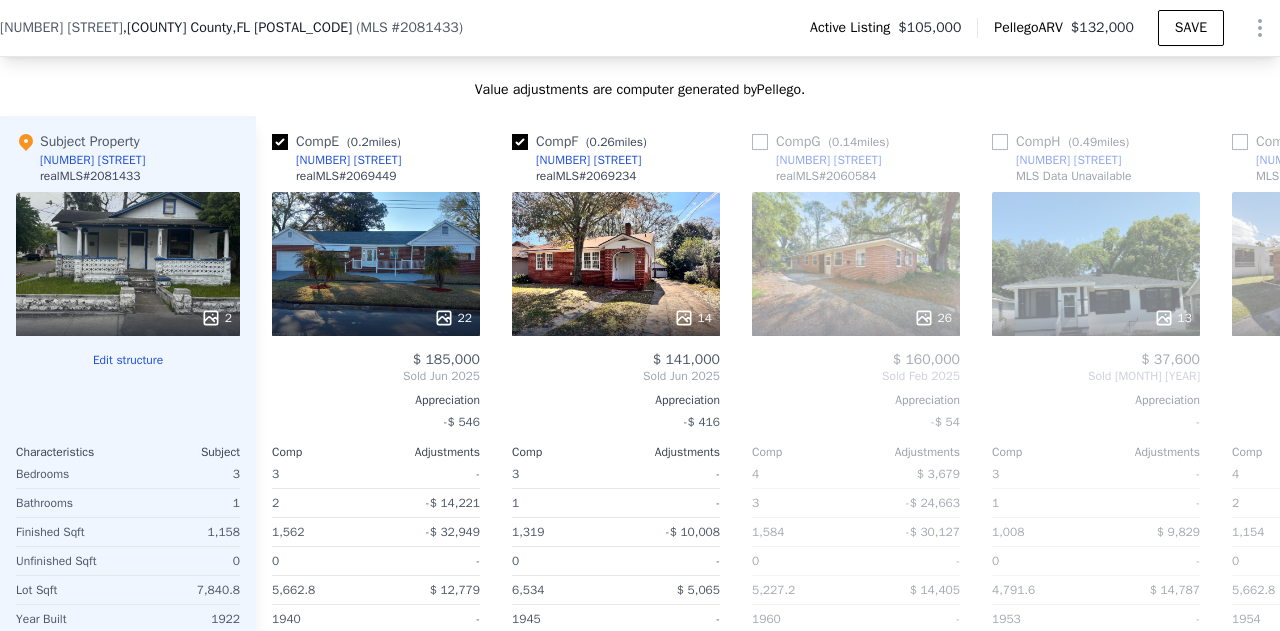 scroll, scrollTop: 0, scrollLeft: 1016, axis: horizontal 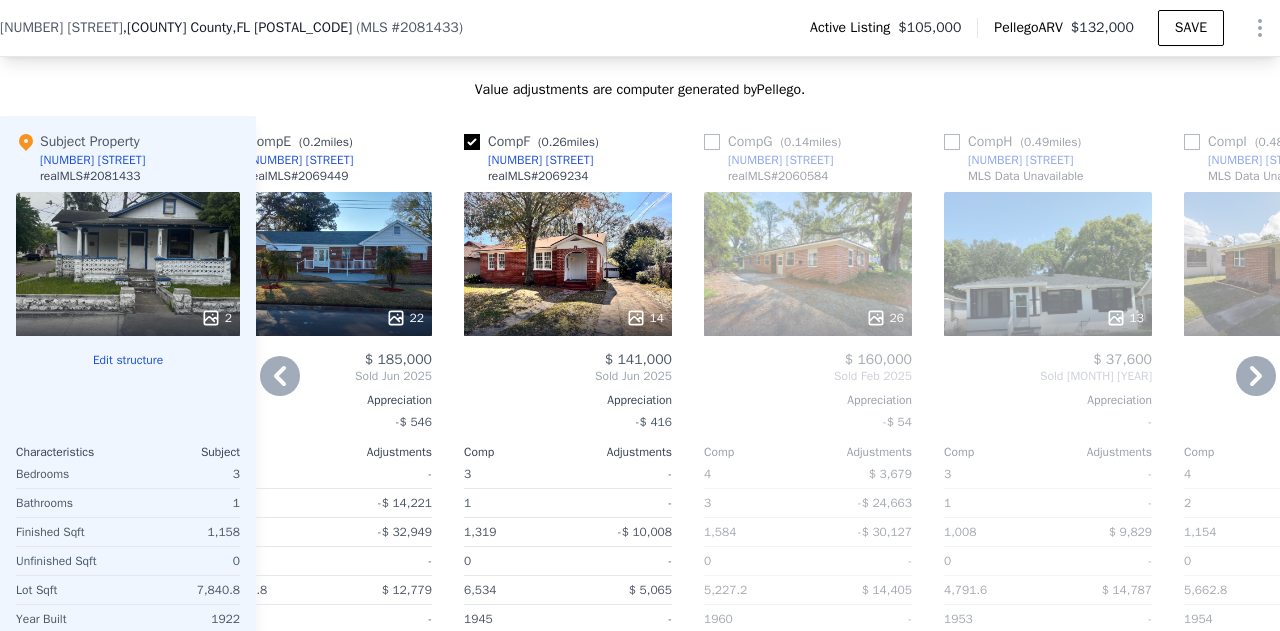 click 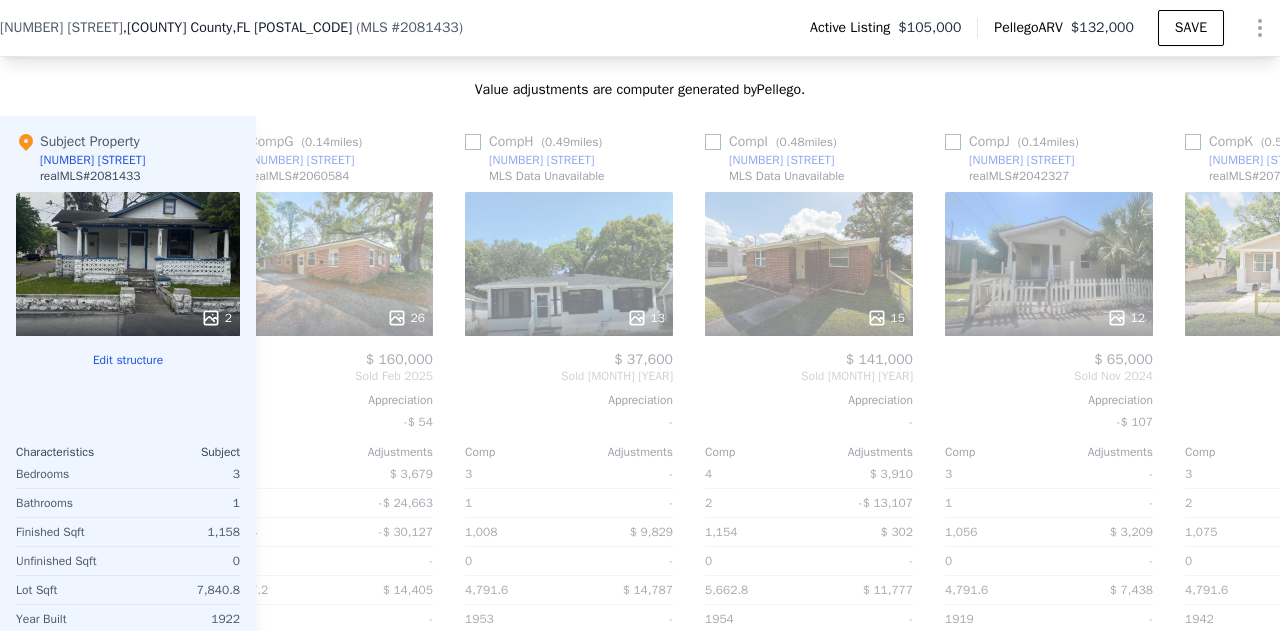 scroll, scrollTop: 0, scrollLeft: 1496, axis: horizontal 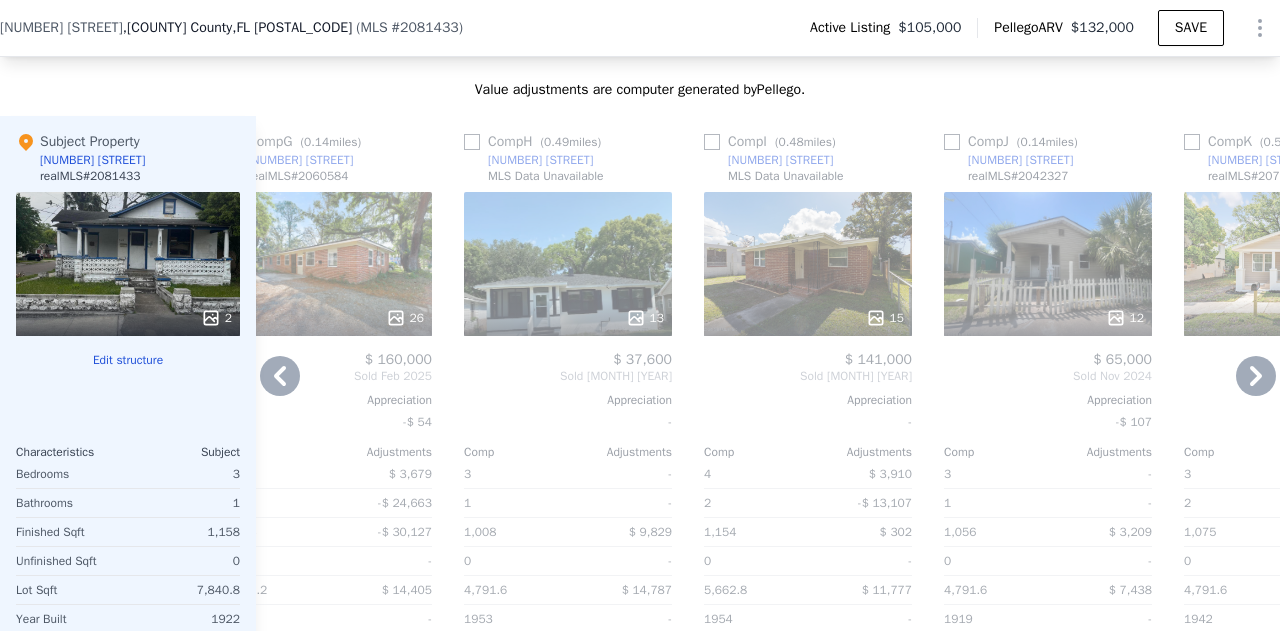 click 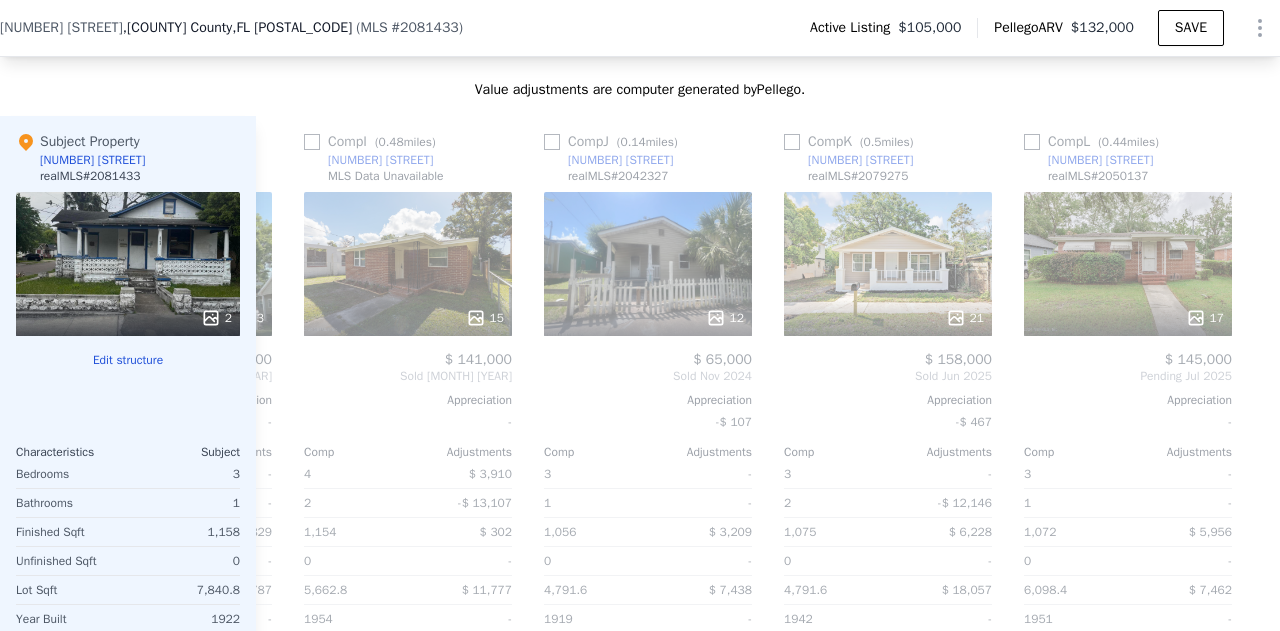 scroll, scrollTop: 0, scrollLeft: 1919, axis: horizontal 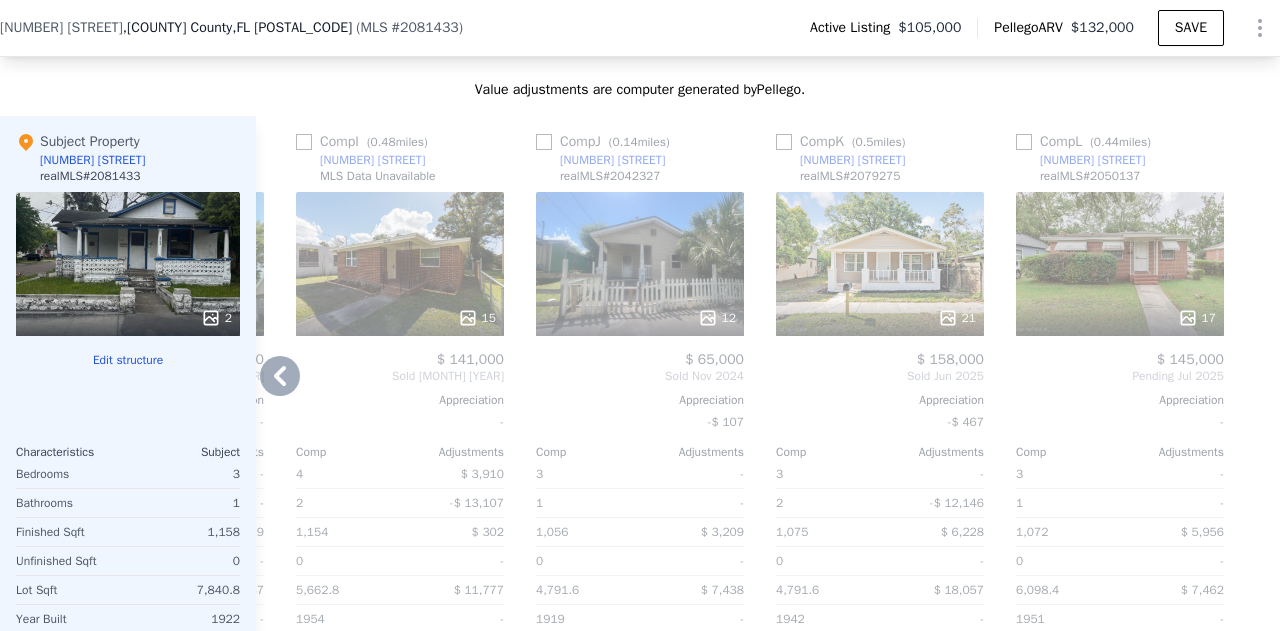 click on "21" at bounding box center [880, 264] 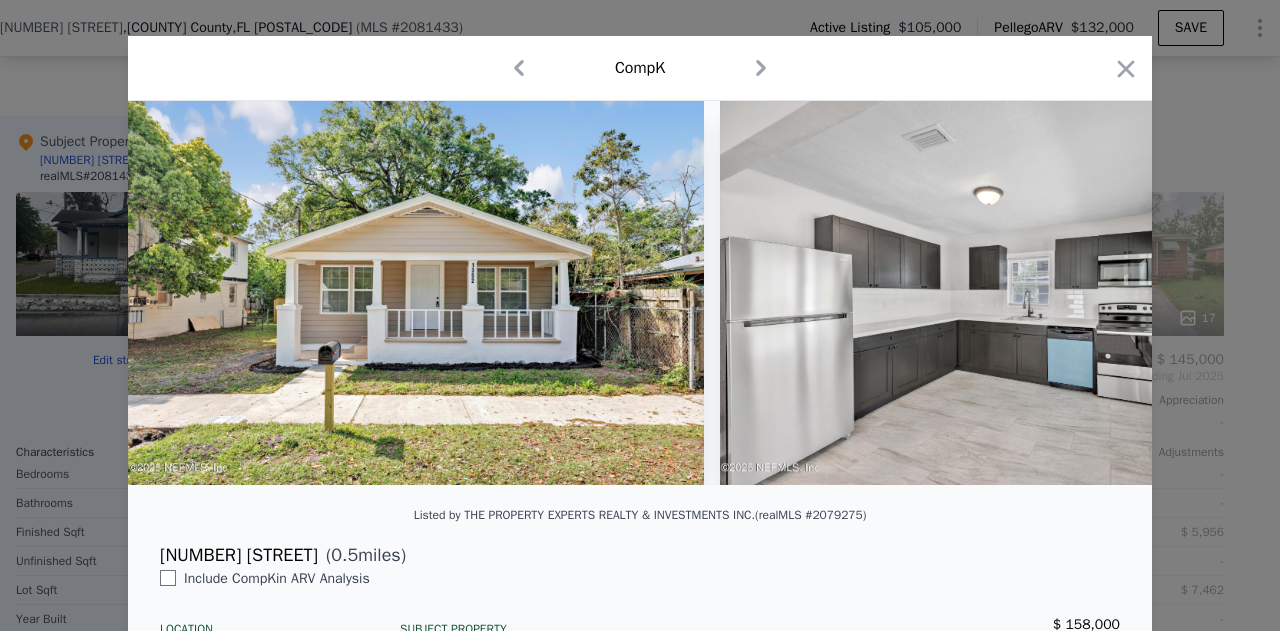 scroll, scrollTop: 0, scrollLeft: 0, axis: both 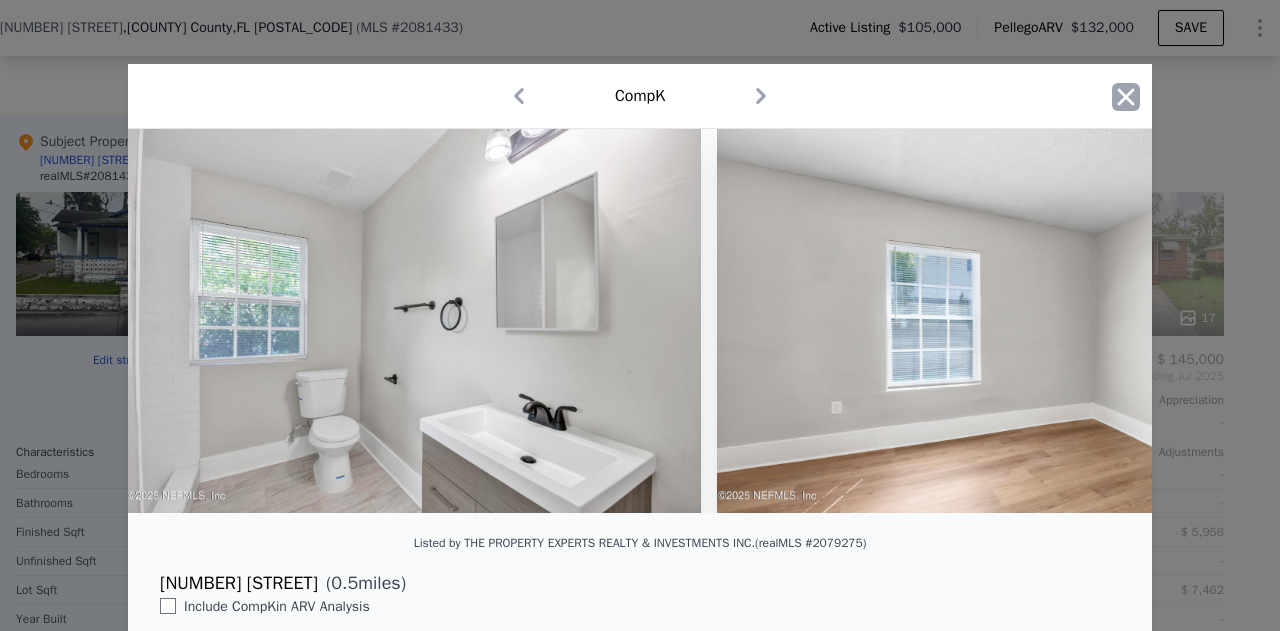 click 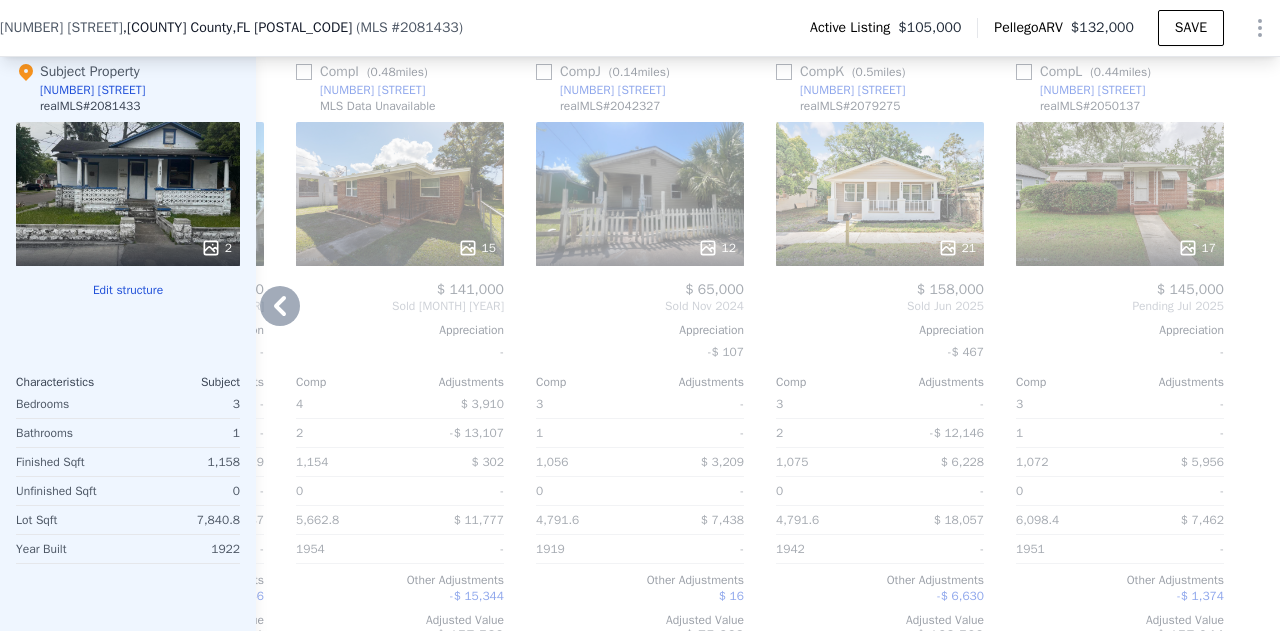 scroll, scrollTop: 2092, scrollLeft: 0, axis: vertical 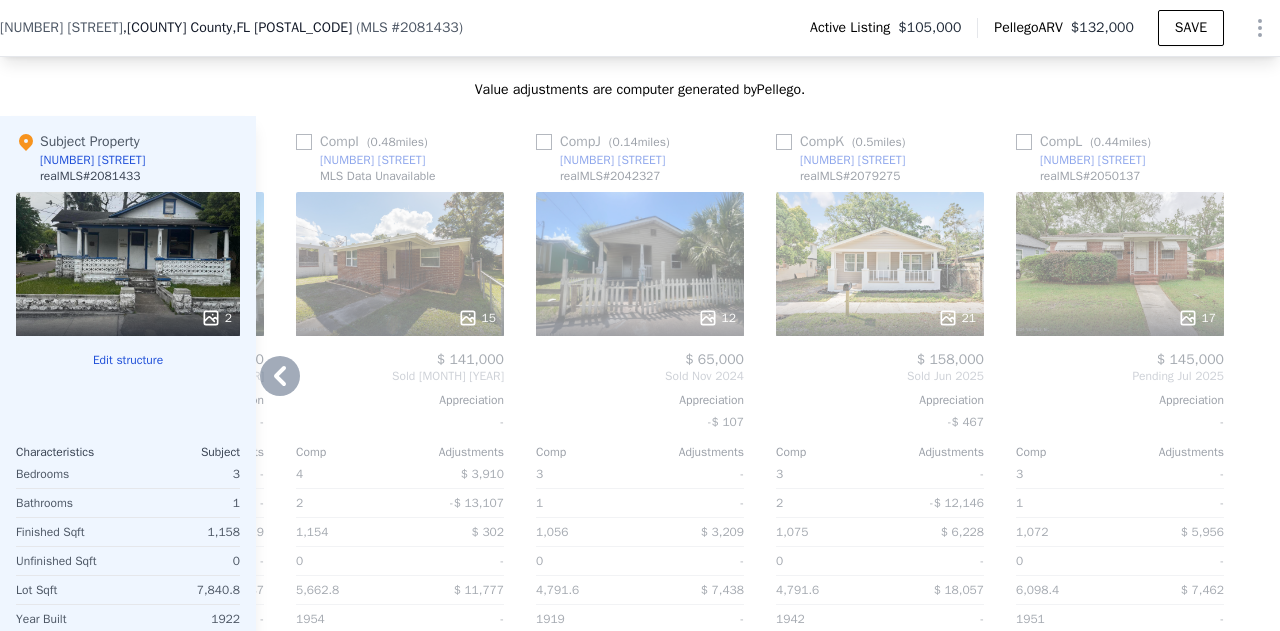 click 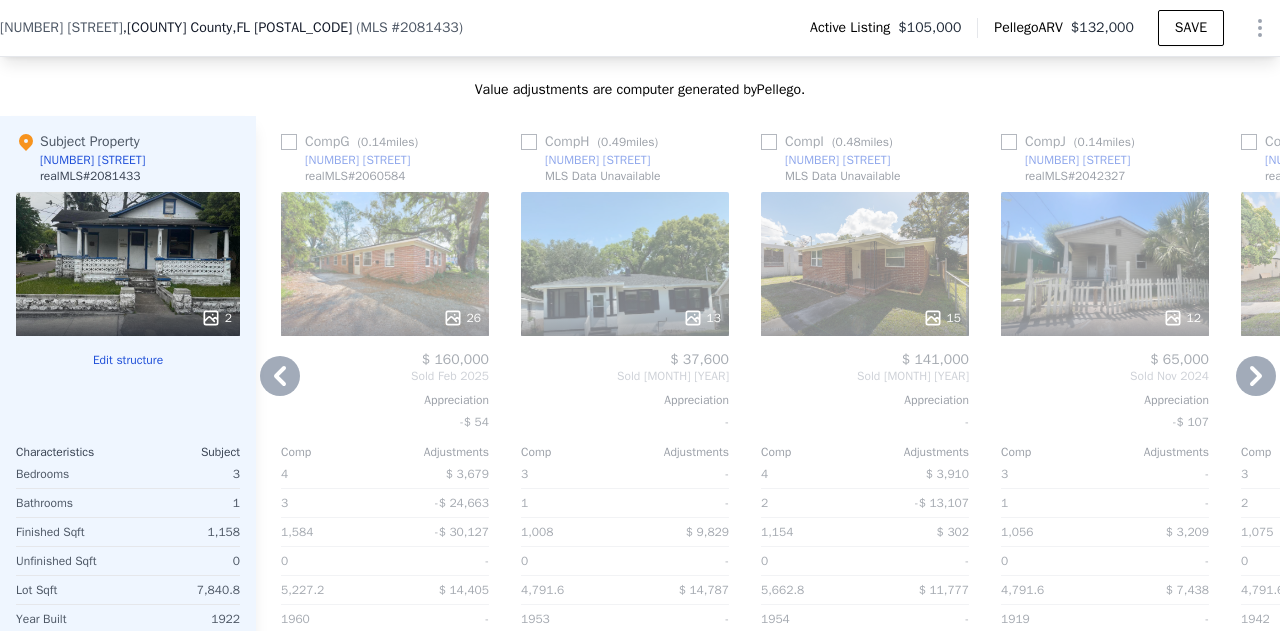 click 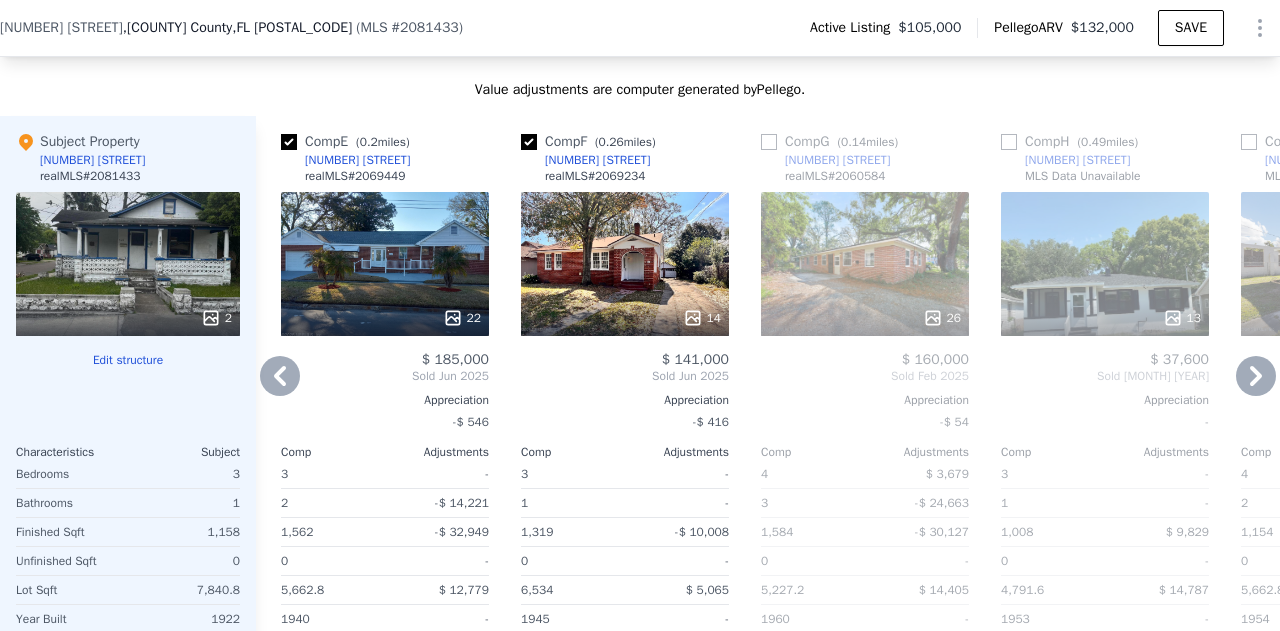 click 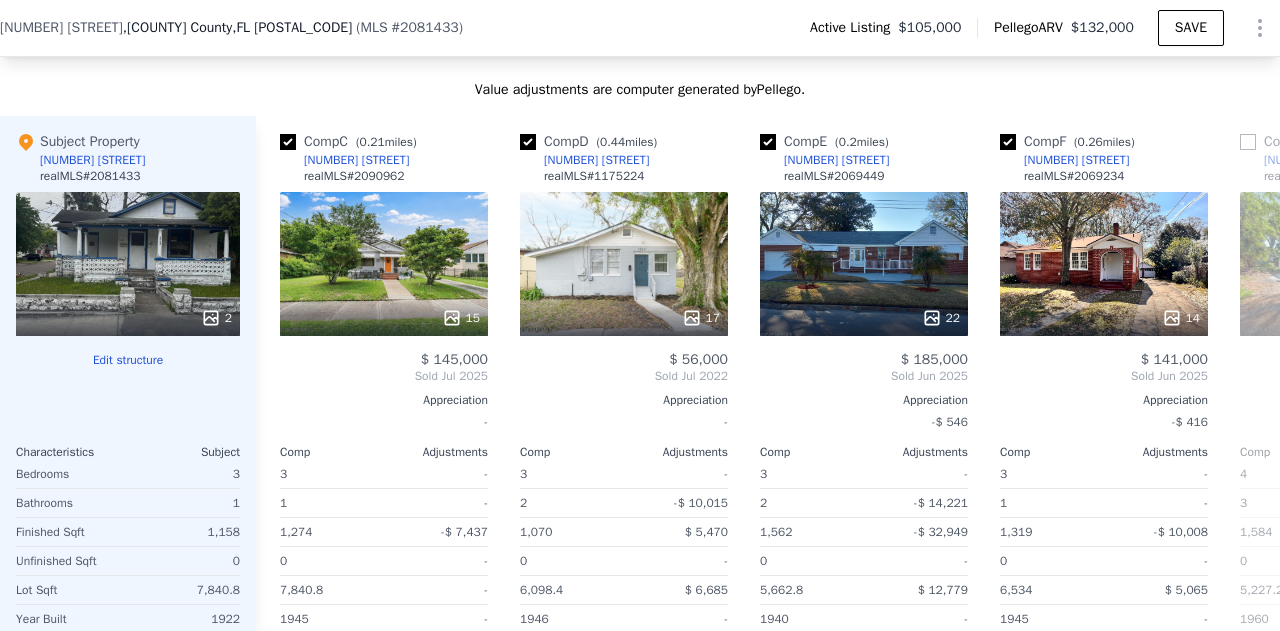 scroll, scrollTop: 0, scrollLeft: 479, axis: horizontal 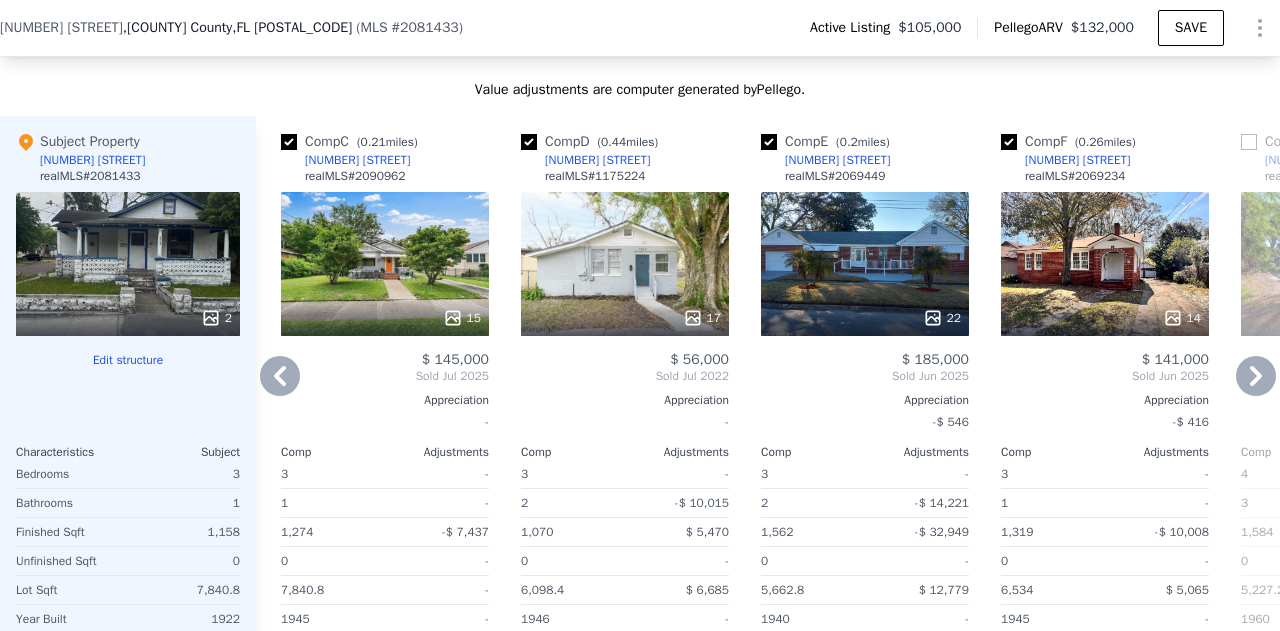 click 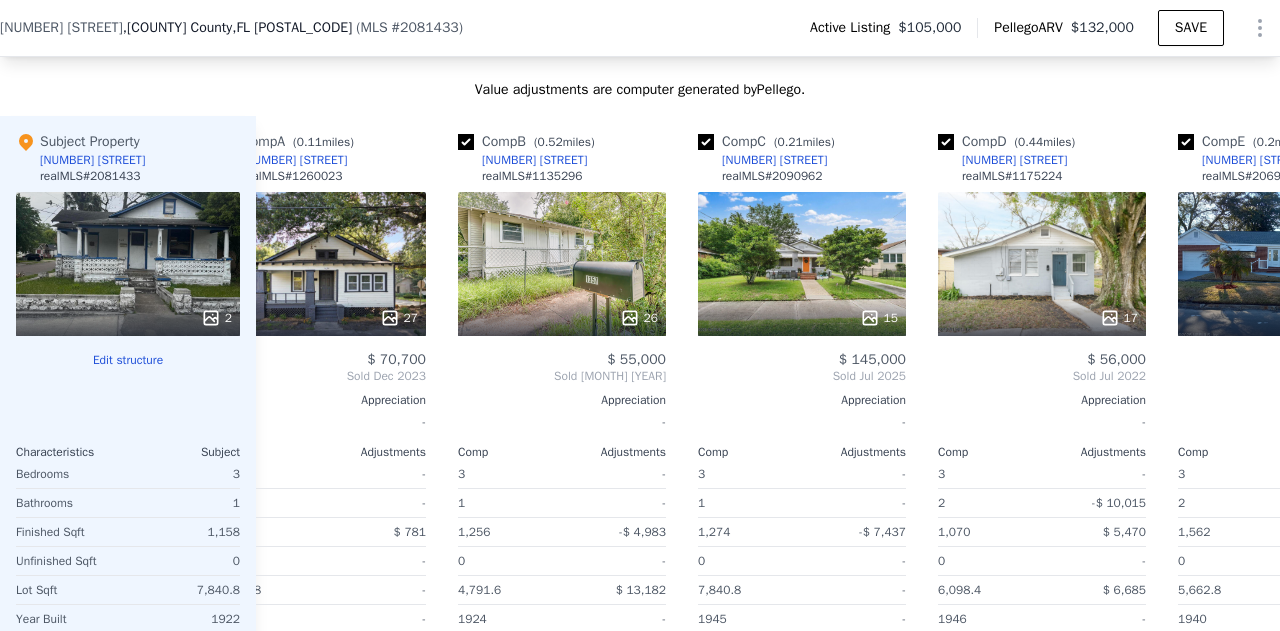 scroll, scrollTop: 0, scrollLeft: 0, axis: both 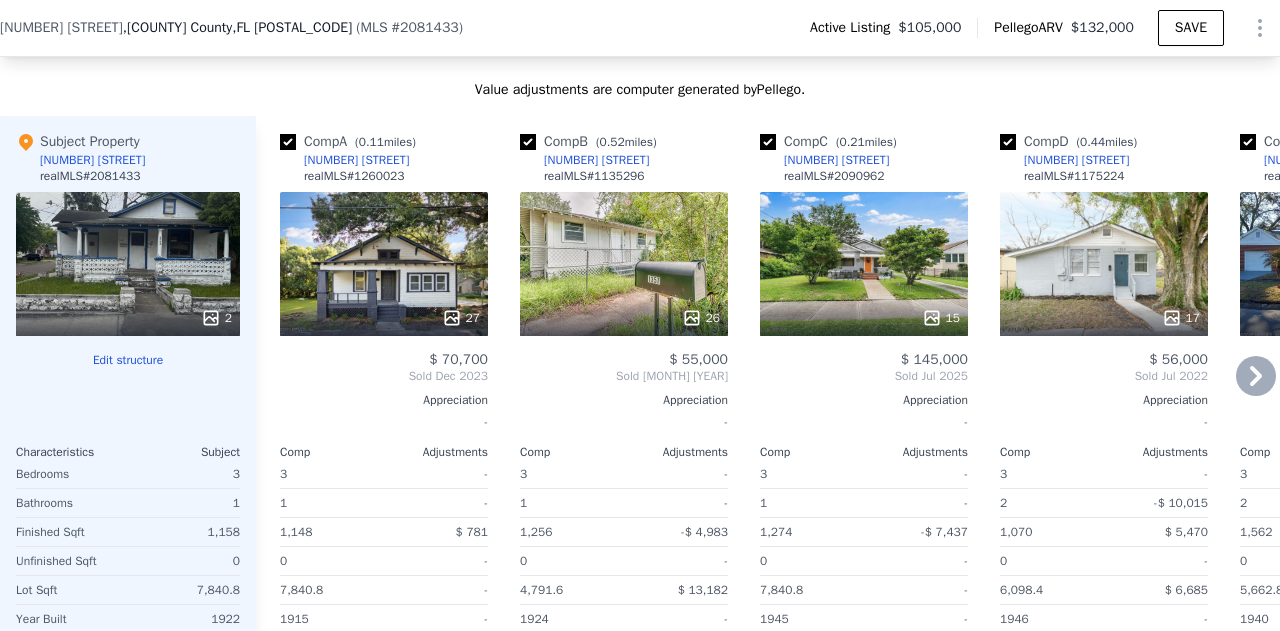 click at bounding box center (384, 318) 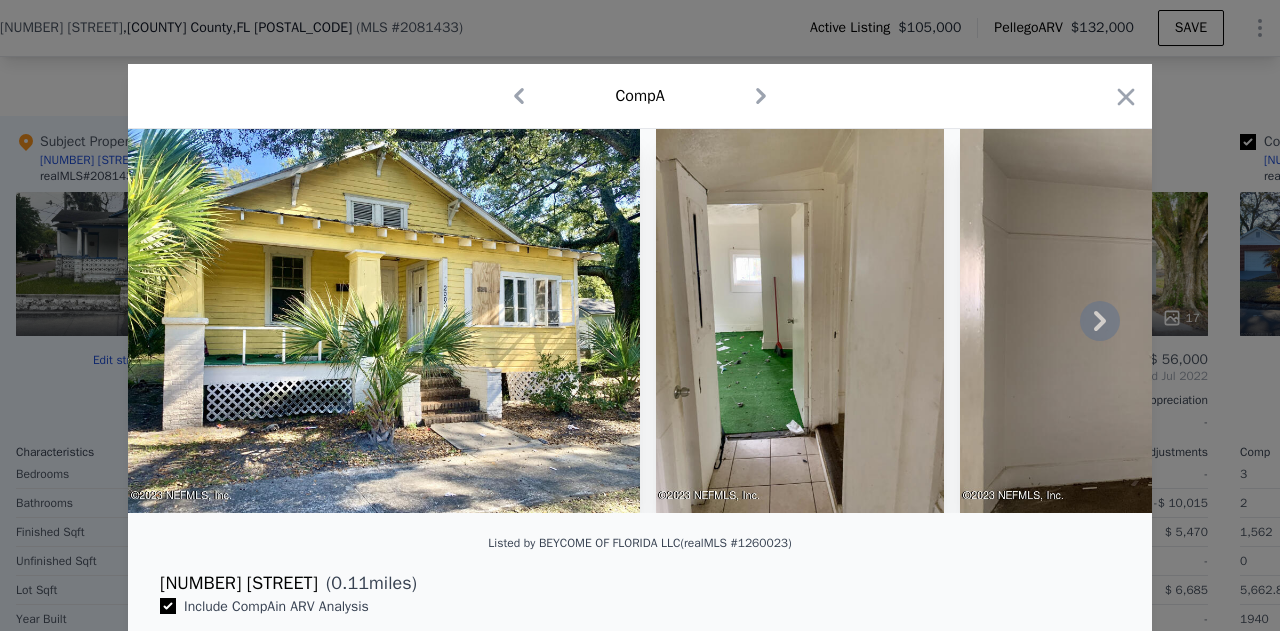 click 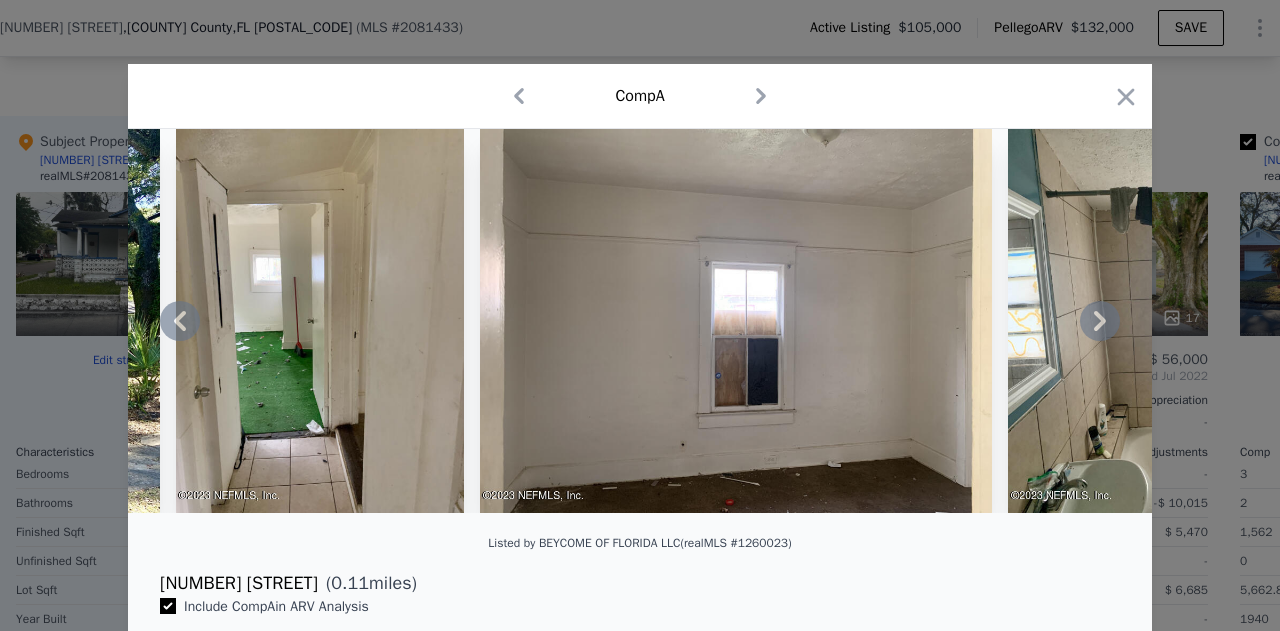 click 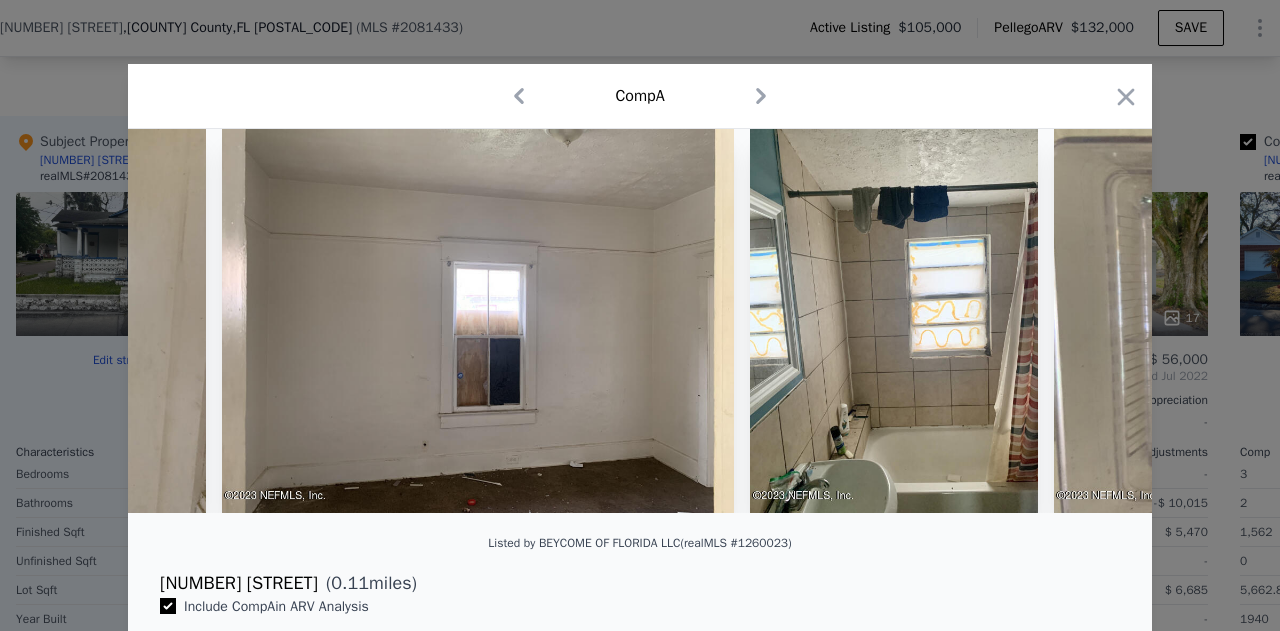 scroll, scrollTop: 0, scrollLeft: 960, axis: horizontal 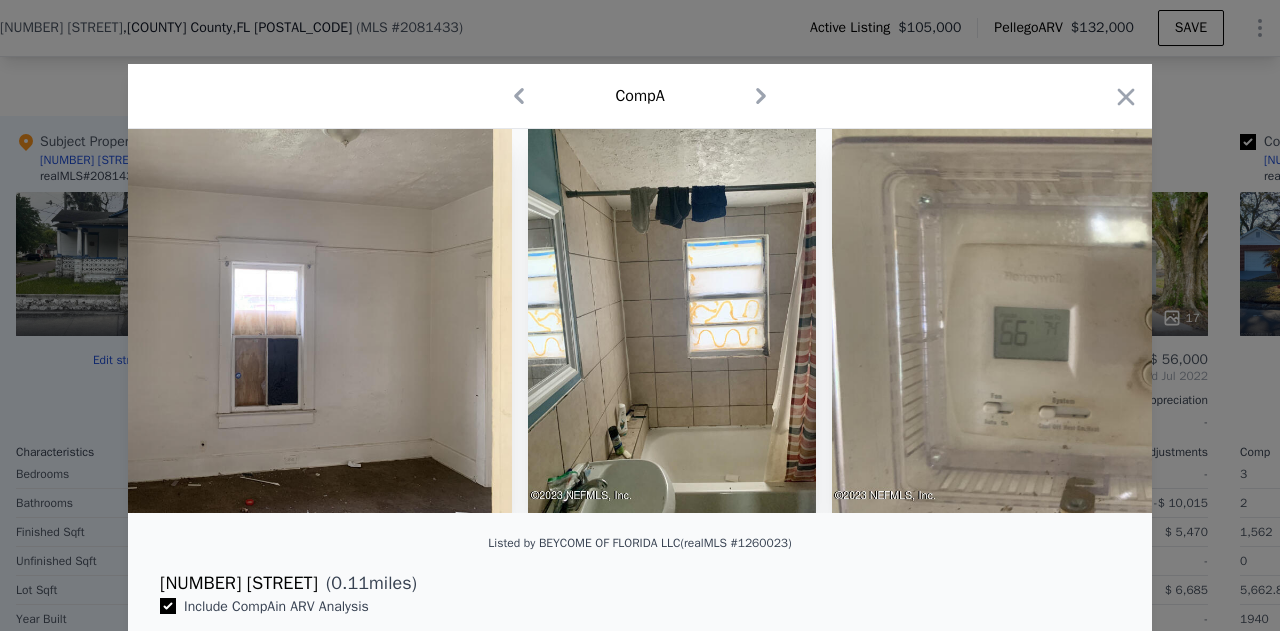 click at bounding box center (1088, 321) 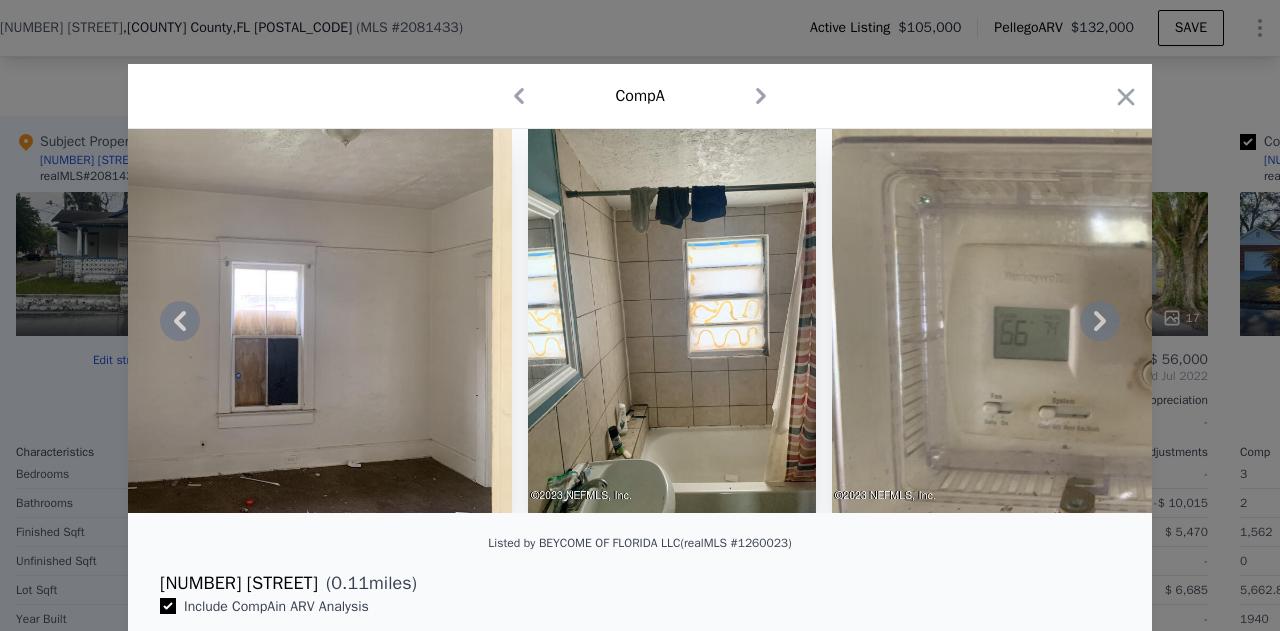 click 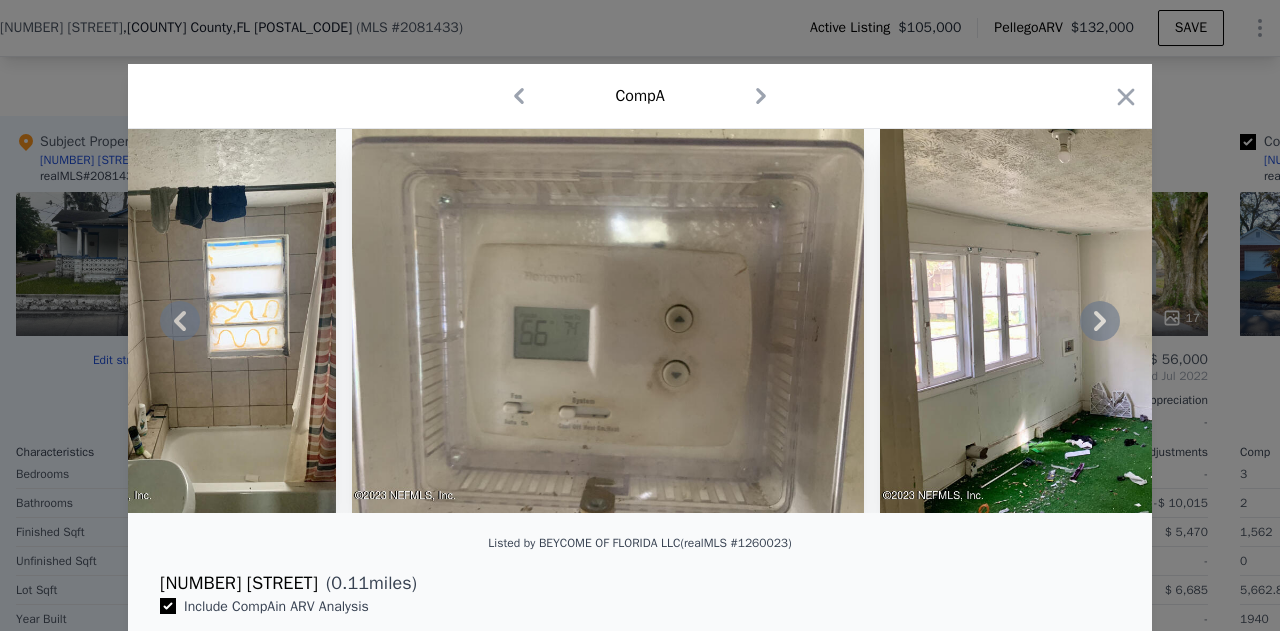 click 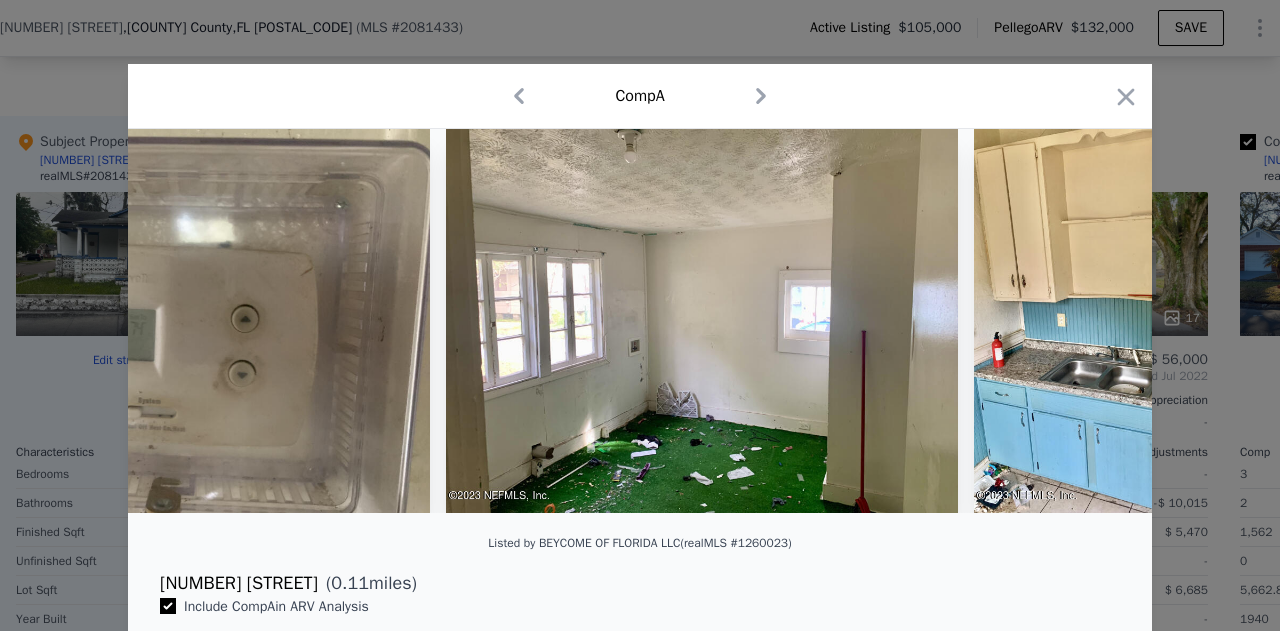 scroll, scrollTop: 0, scrollLeft: 1920, axis: horizontal 